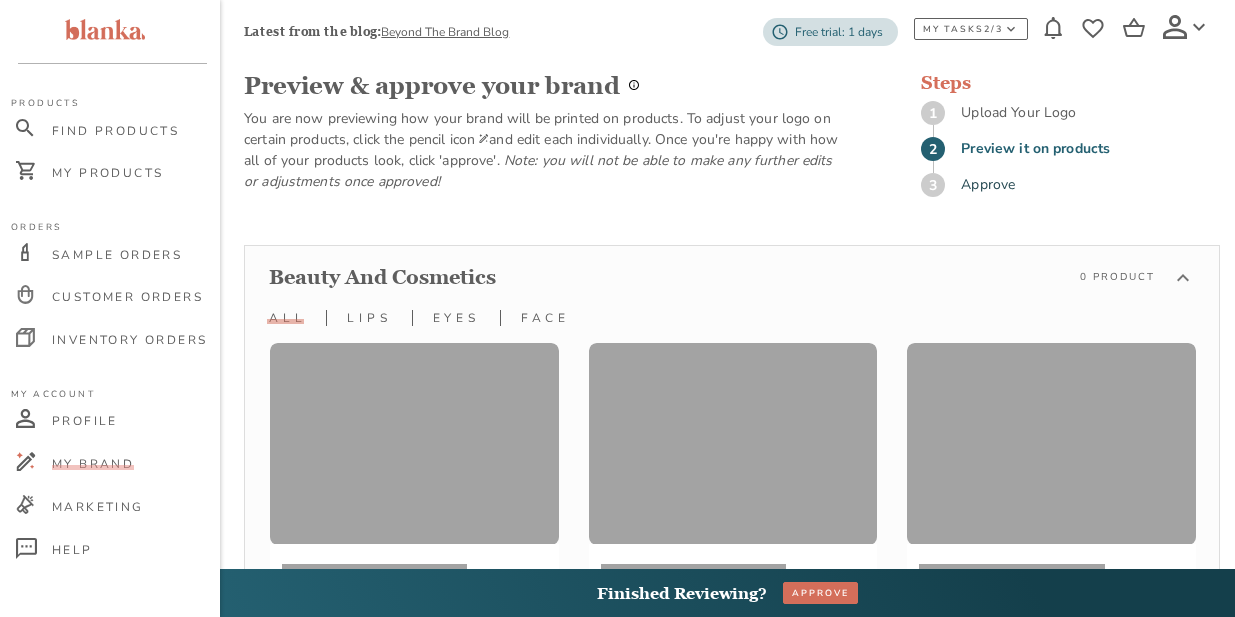 scroll, scrollTop: 131, scrollLeft: 0, axis: vertical 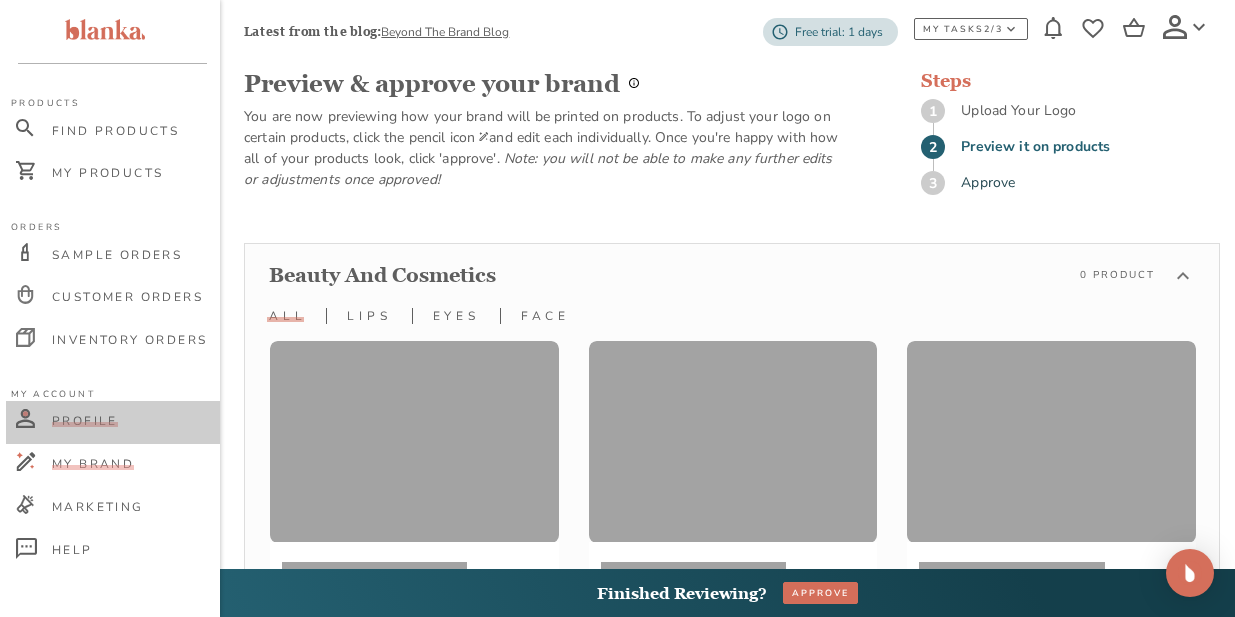 click on "Profile" at bounding box center [85, 421] 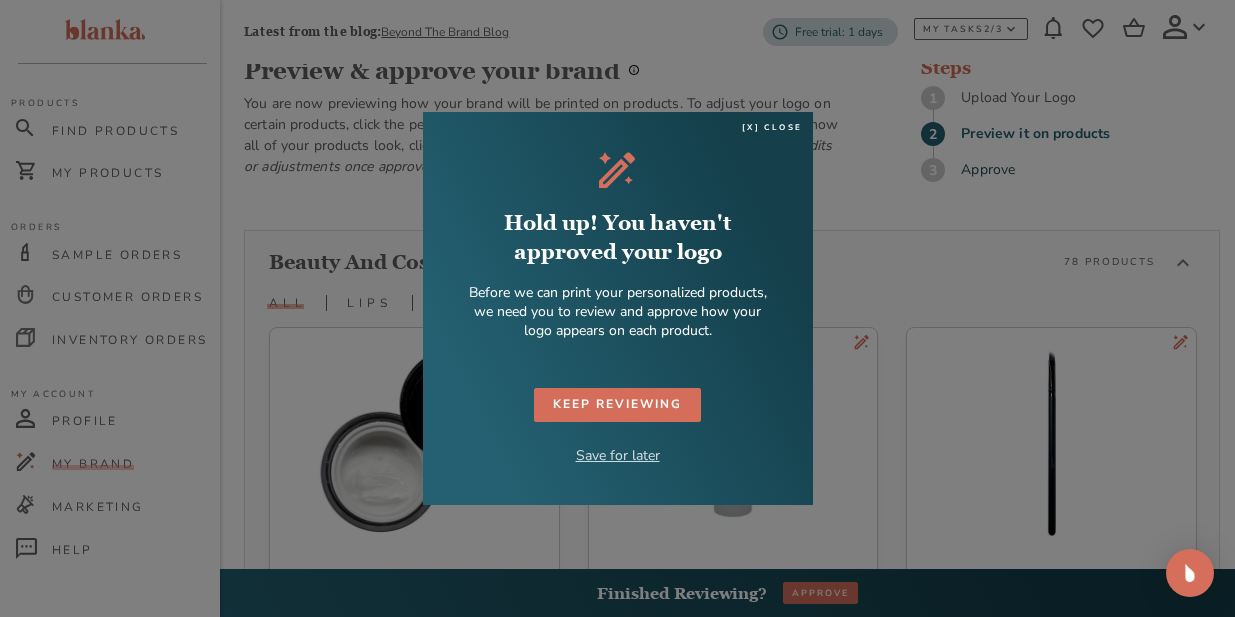 click on "Save for later" at bounding box center (618, 455) 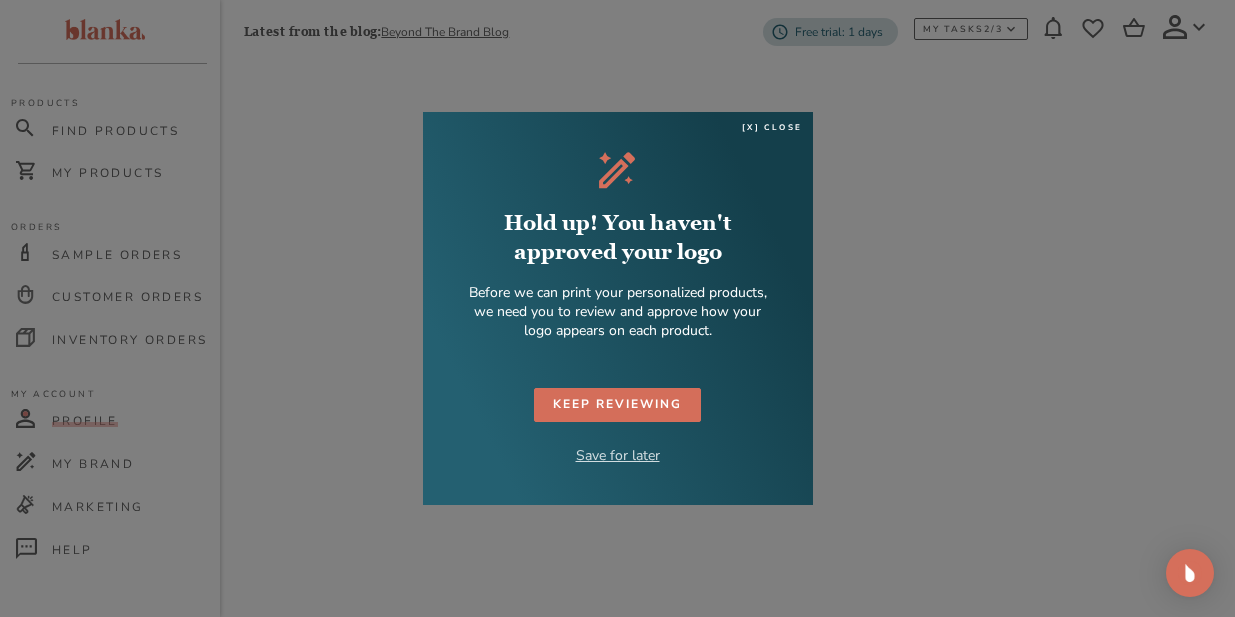 scroll, scrollTop: 50, scrollLeft: 0, axis: vertical 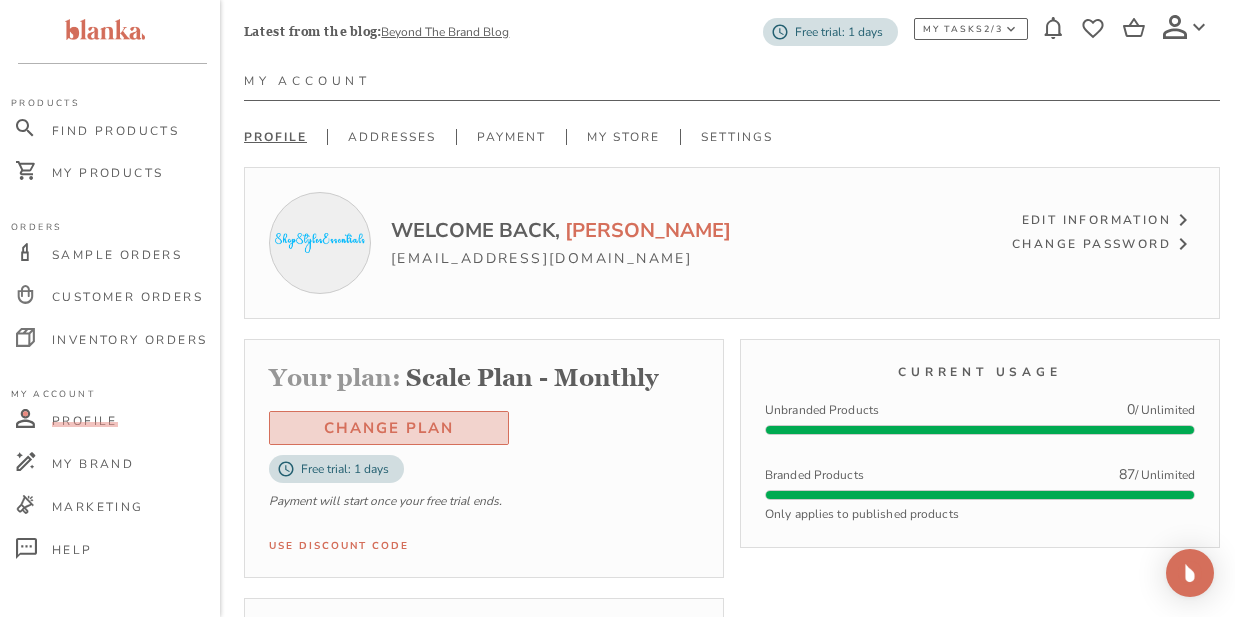 click on "Change Plan" at bounding box center (389, 428) 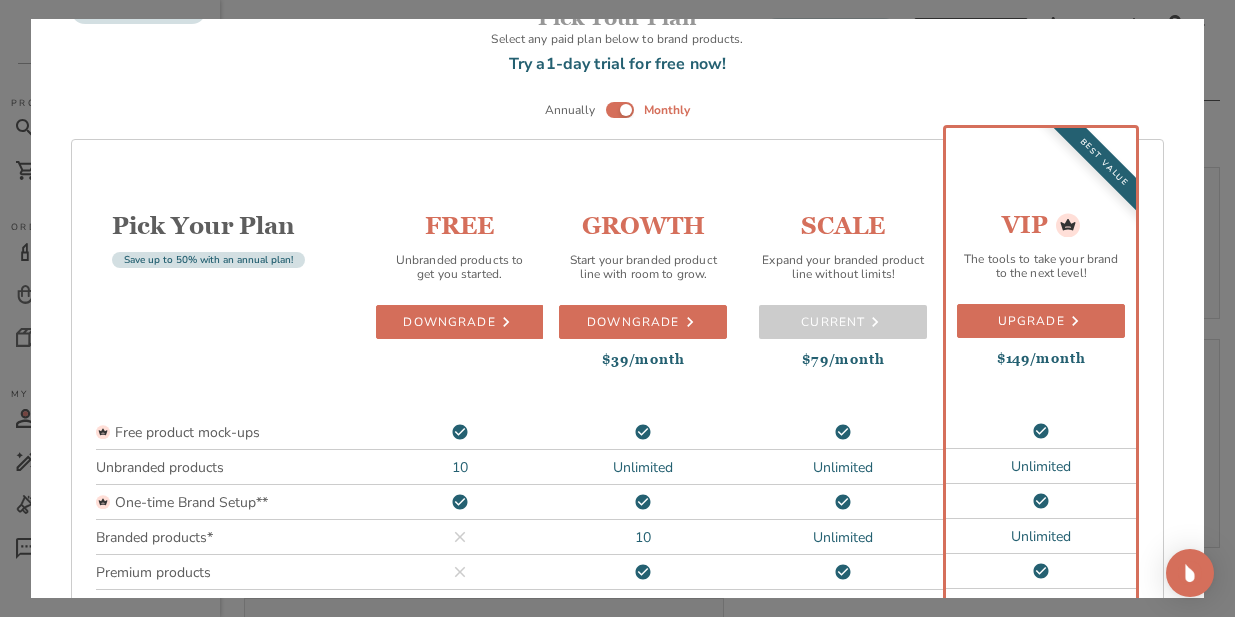 scroll, scrollTop: 0, scrollLeft: 0, axis: both 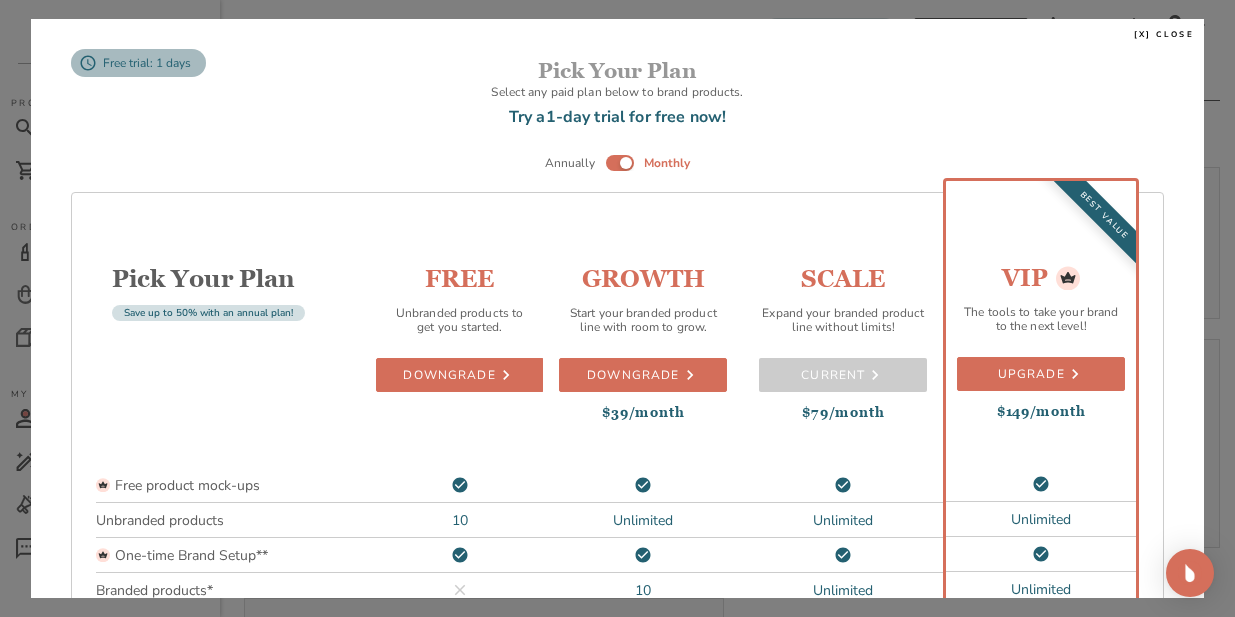 click on "Free trial: 1 days" at bounding box center [147, 63] 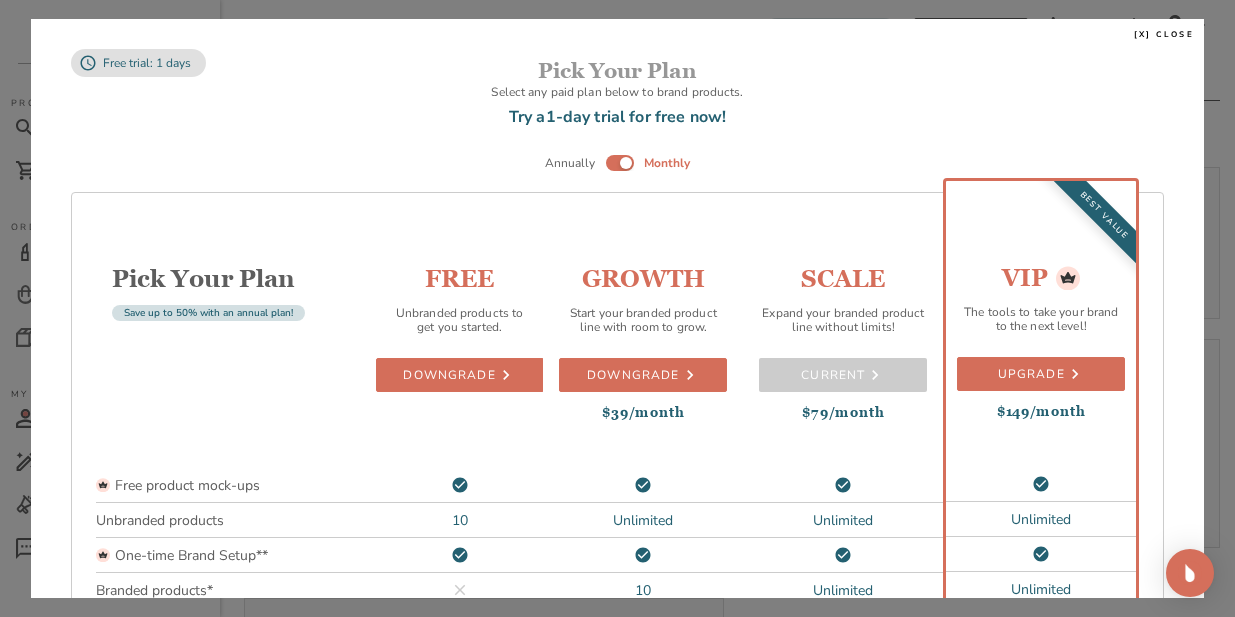 click on "Free trial: 1 days" at bounding box center (147, 63) 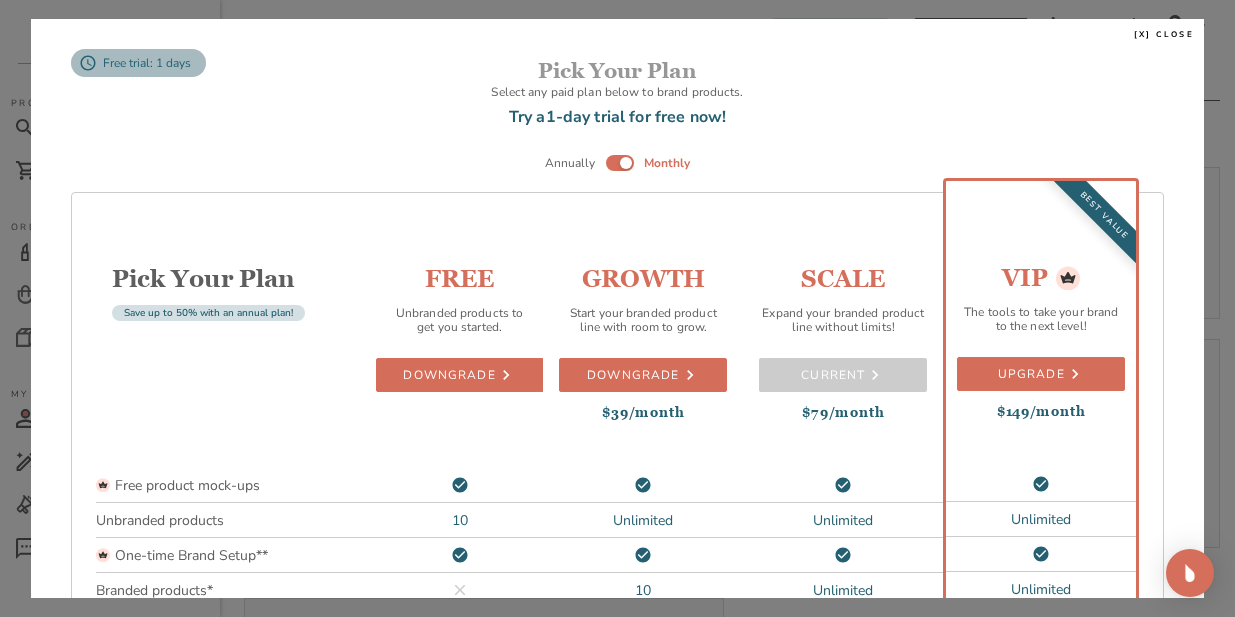 click on "Free trial: 1 days" at bounding box center [147, 63] 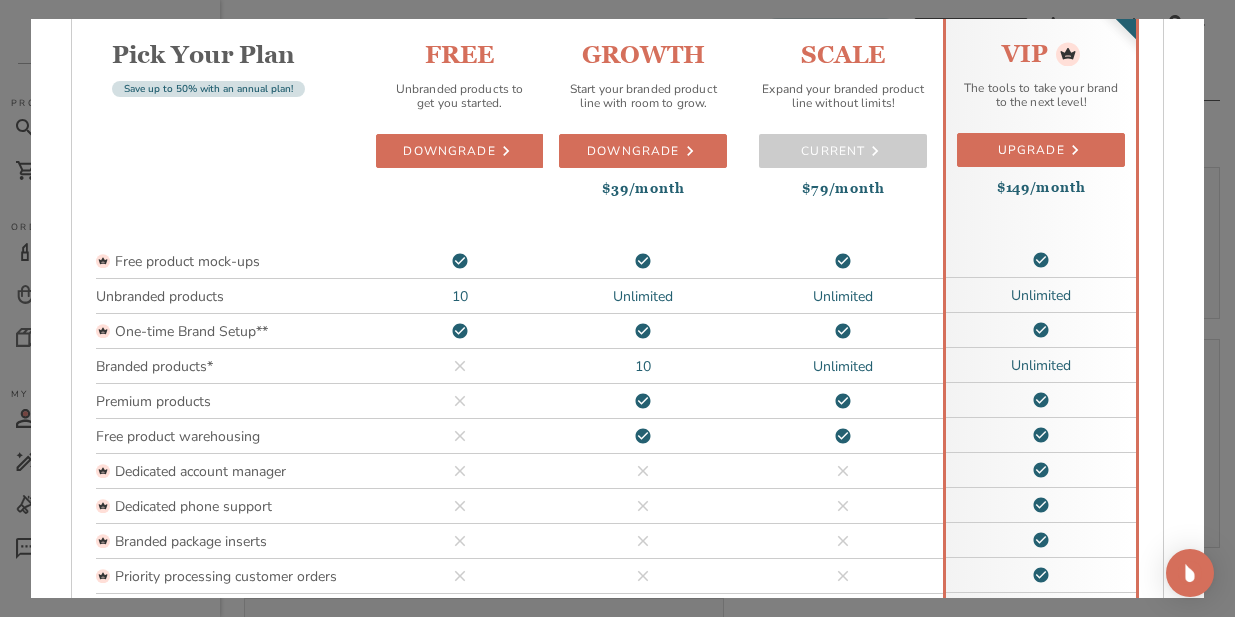 scroll, scrollTop: 0, scrollLeft: 0, axis: both 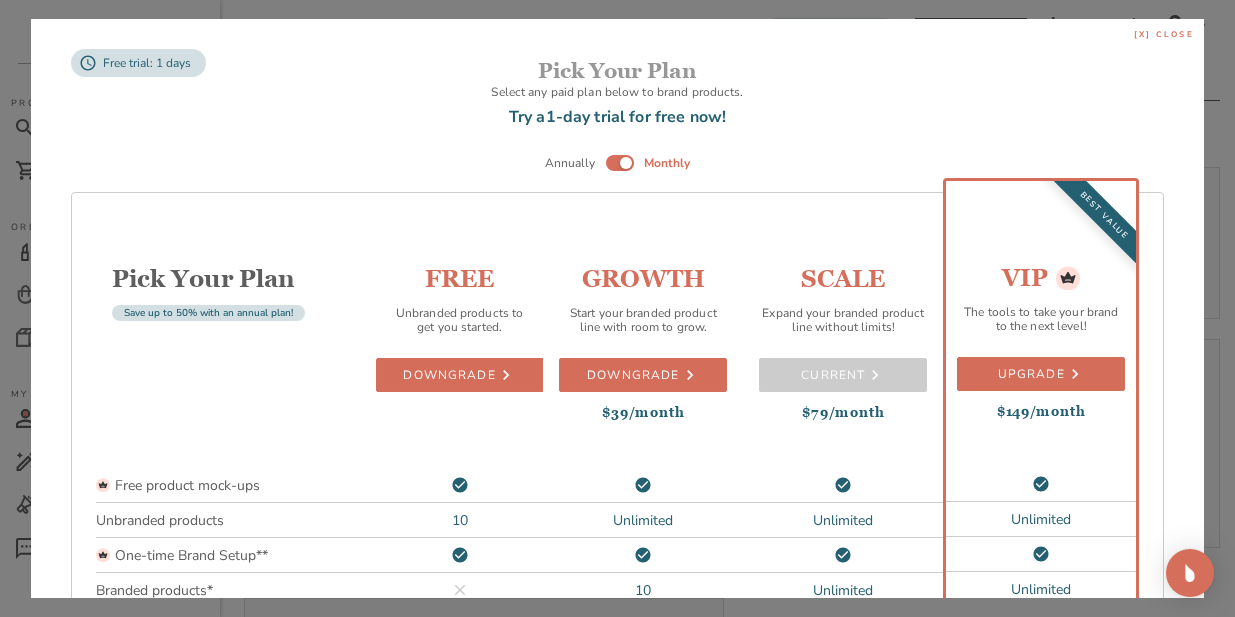 click on "[x] close" at bounding box center (1164, 35) 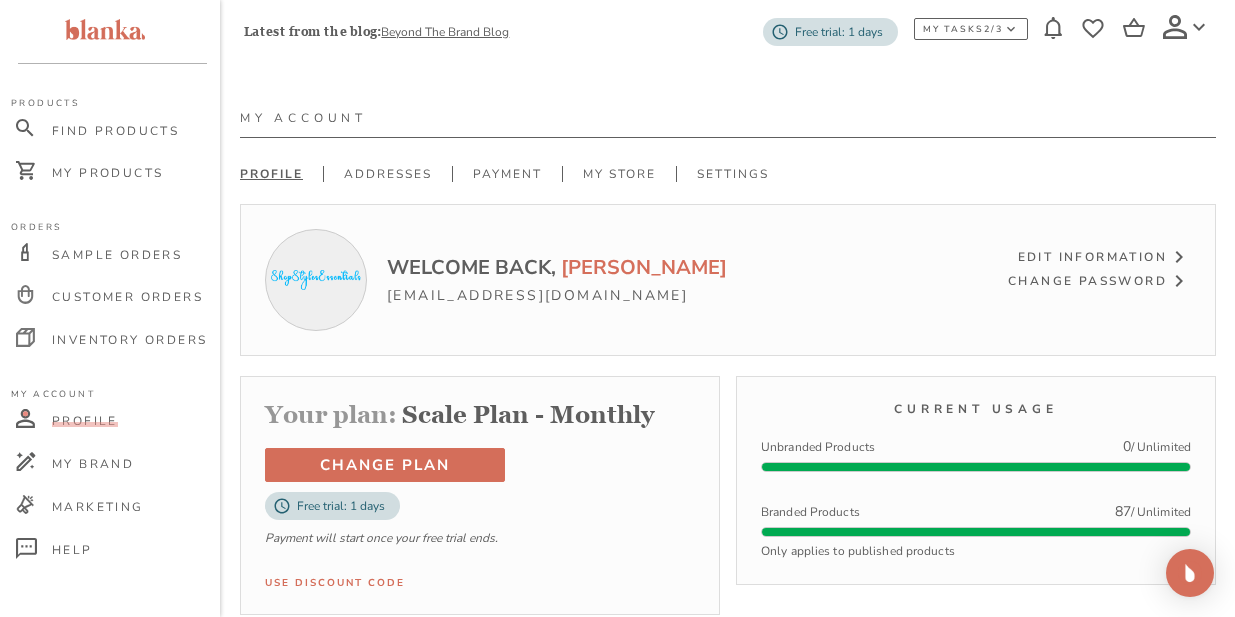 scroll, scrollTop: 9, scrollLeft: 4, axis: both 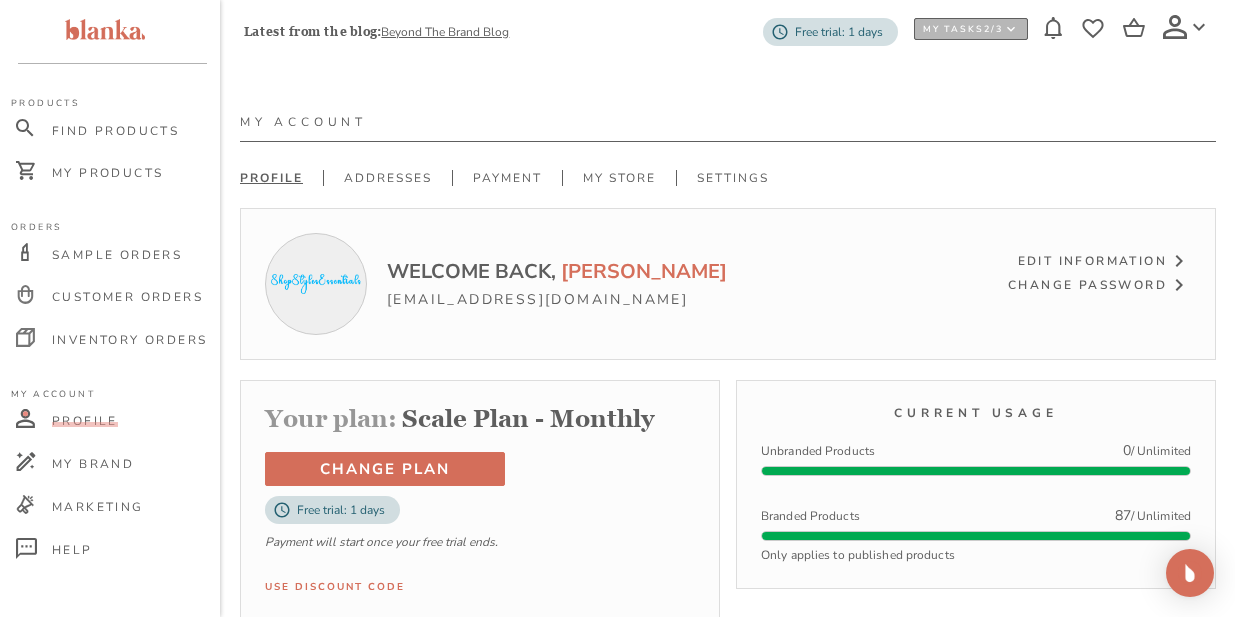 click on "MY TASKS  2 /3" at bounding box center [963, 29] 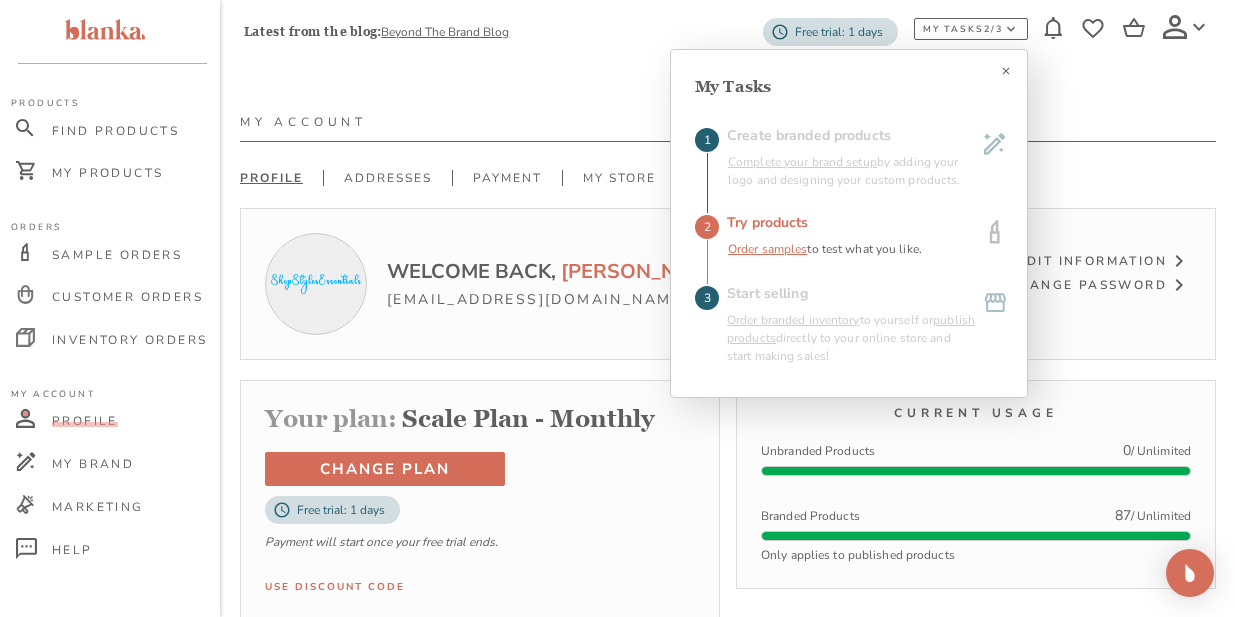 click on "Order samples" at bounding box center [767, 249] 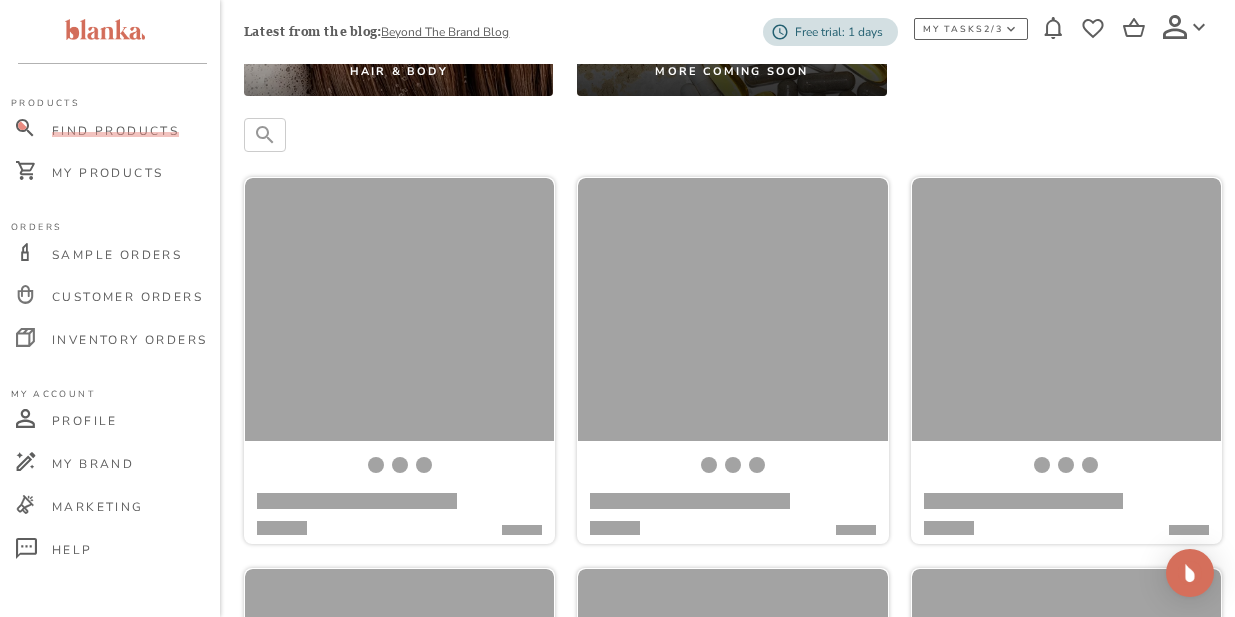 scroll, scrollTop: 261, scrollLeft: 0, axis: vertical 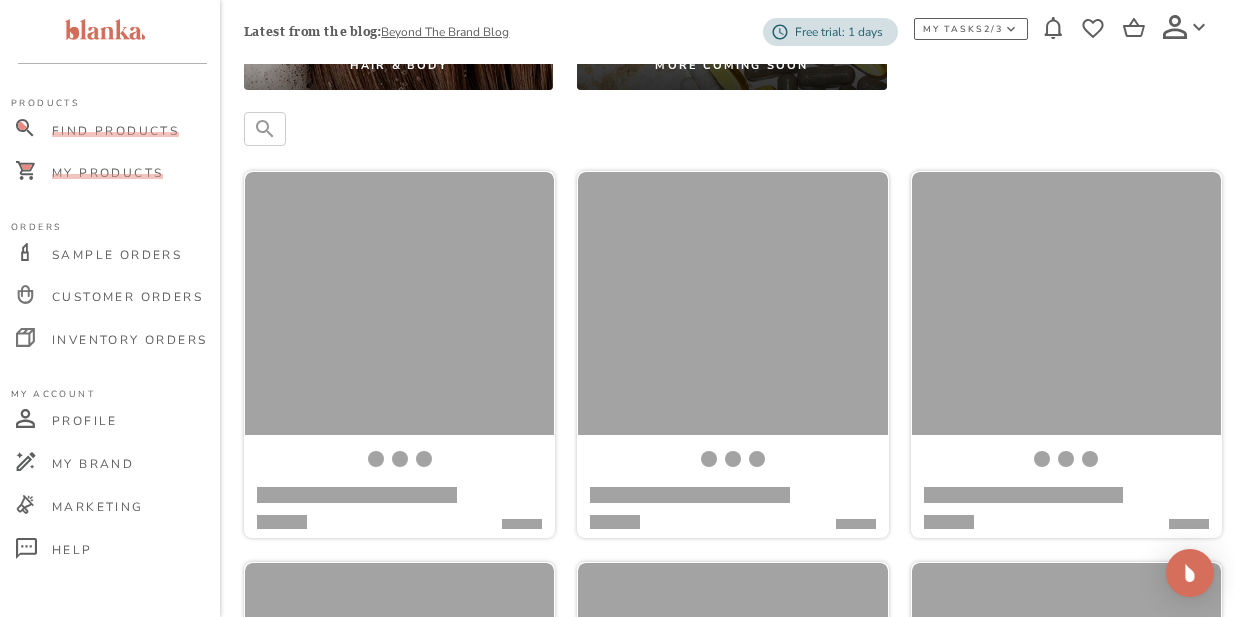 click on "My Products" at bounding box center [107, 173] 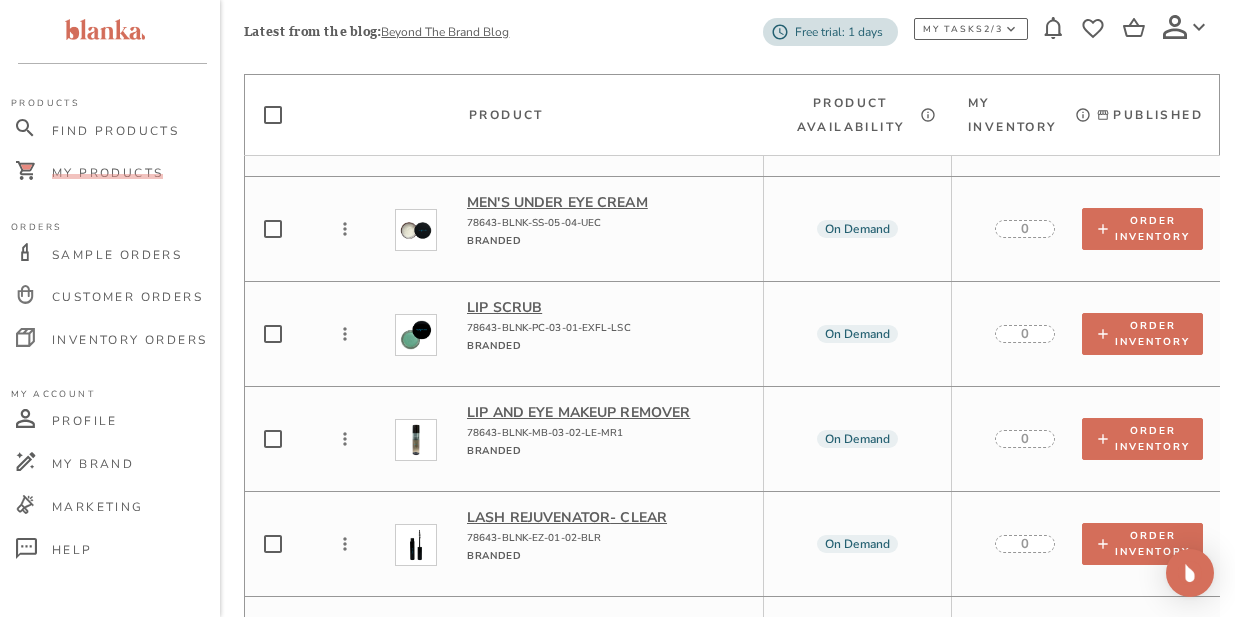 scroll, scrollTop: 4366, scrollLeft: 0, axis: vertical 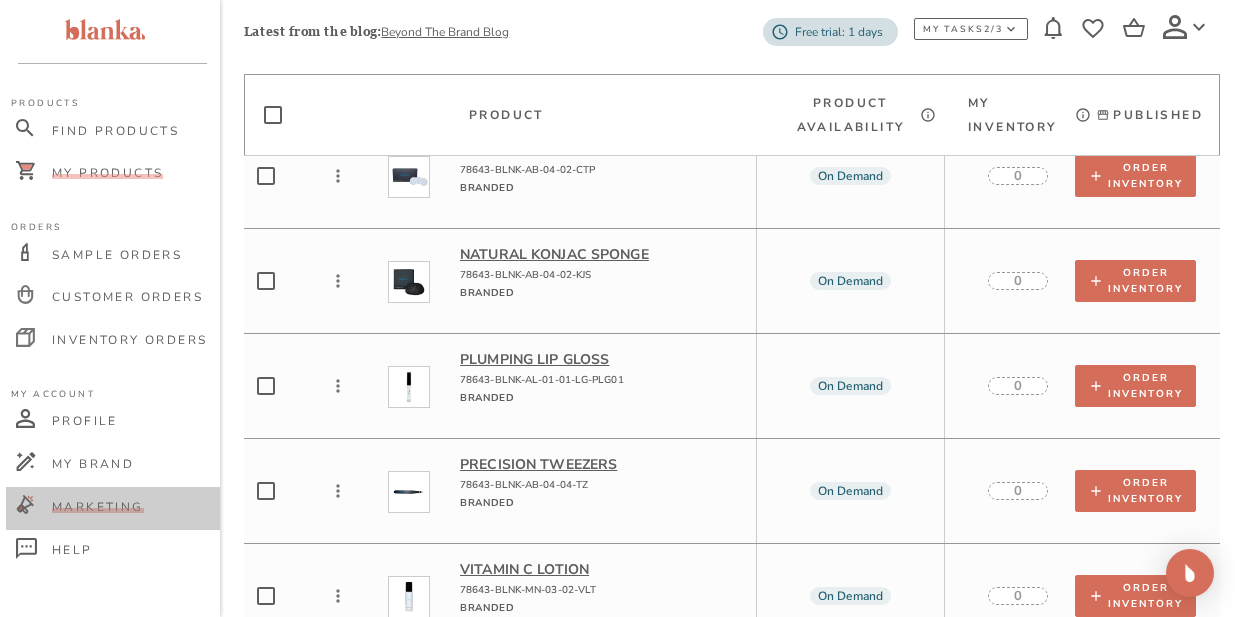 click on "Marketing" at bounding box center [98, 507] 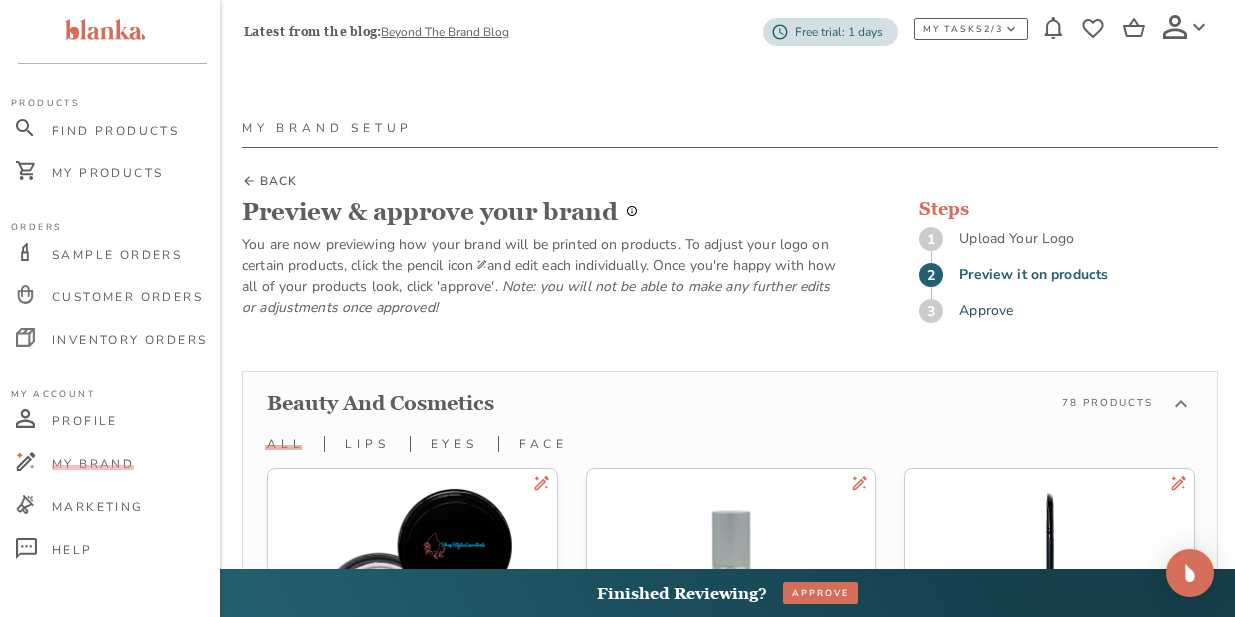 scroll, scrollTop: 3, scrollLeft: 0, axis: vertical 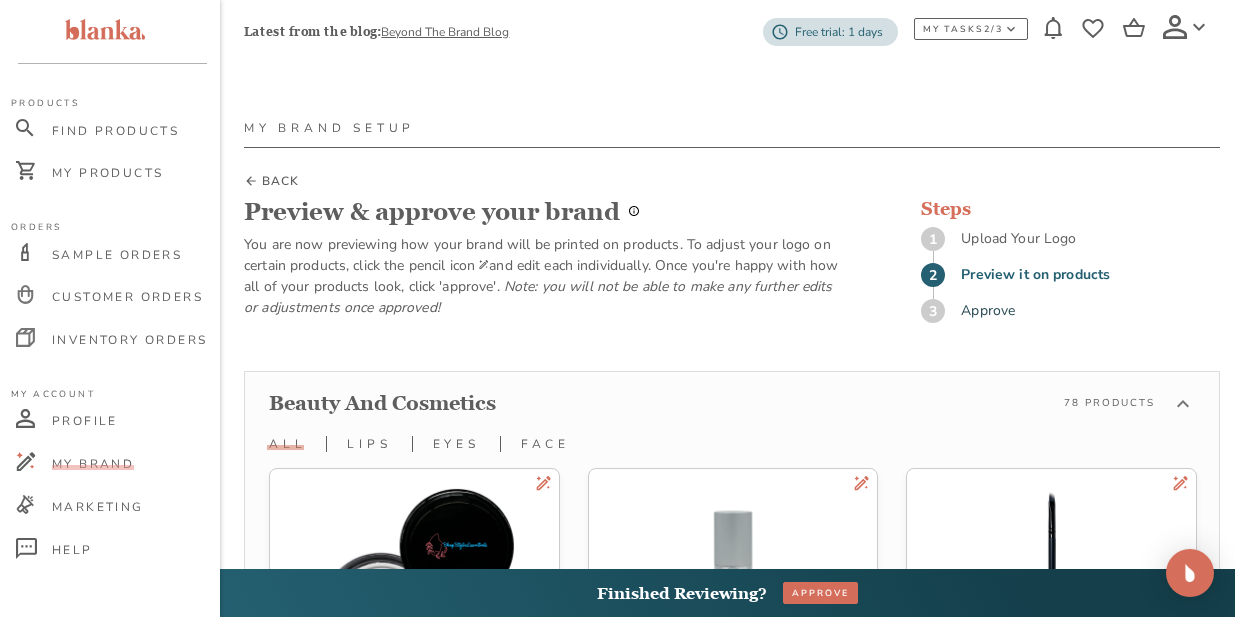 click on "2" at bounding box center (933, 275) 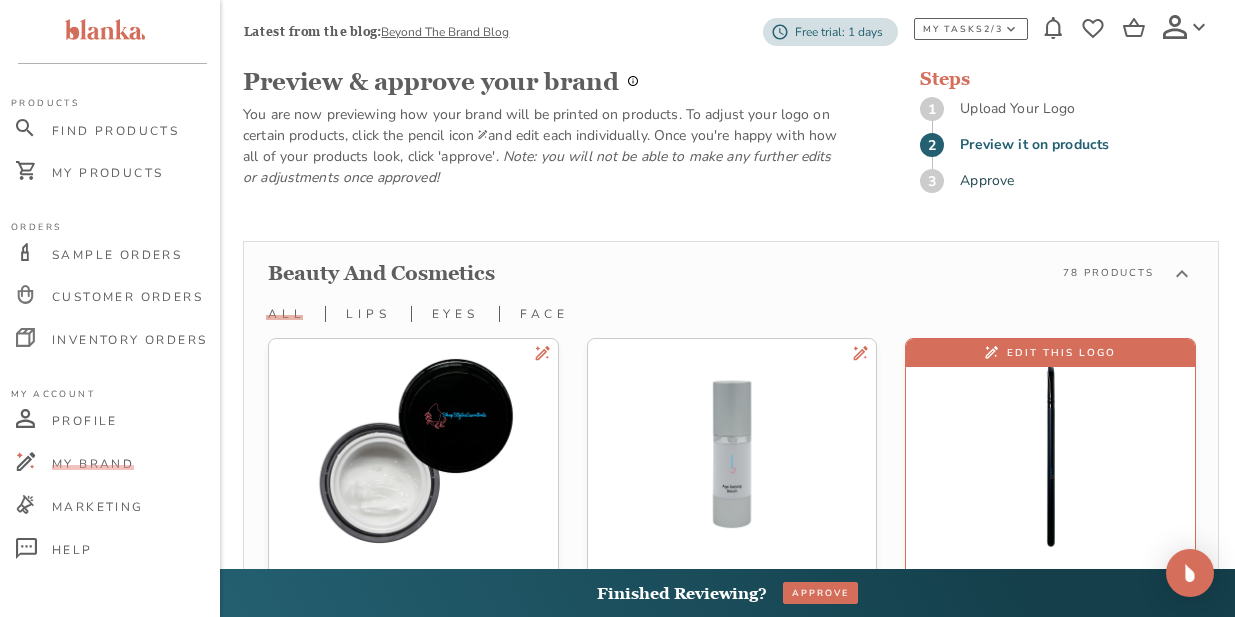scroll, scrollTop: 0, scrollLeft: 1, axis: horizontal 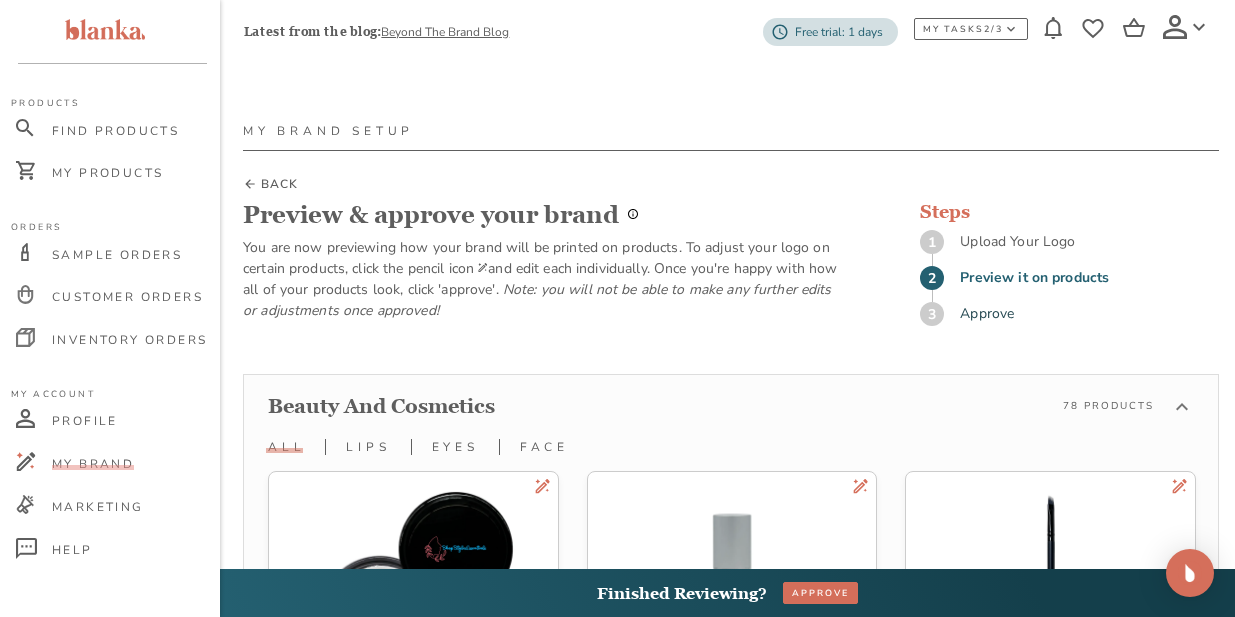 click on "BACK" at bounding box center (279, 184) 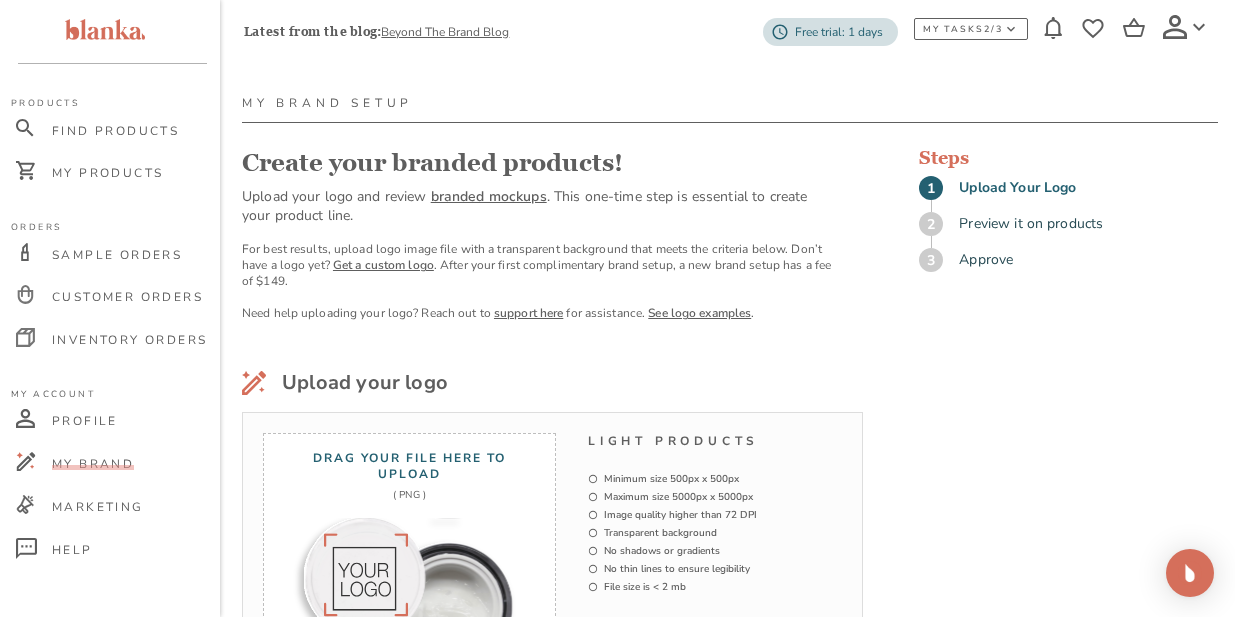 scroll, scrollTop: 0, scrollLeft: 2, axis: horizontal 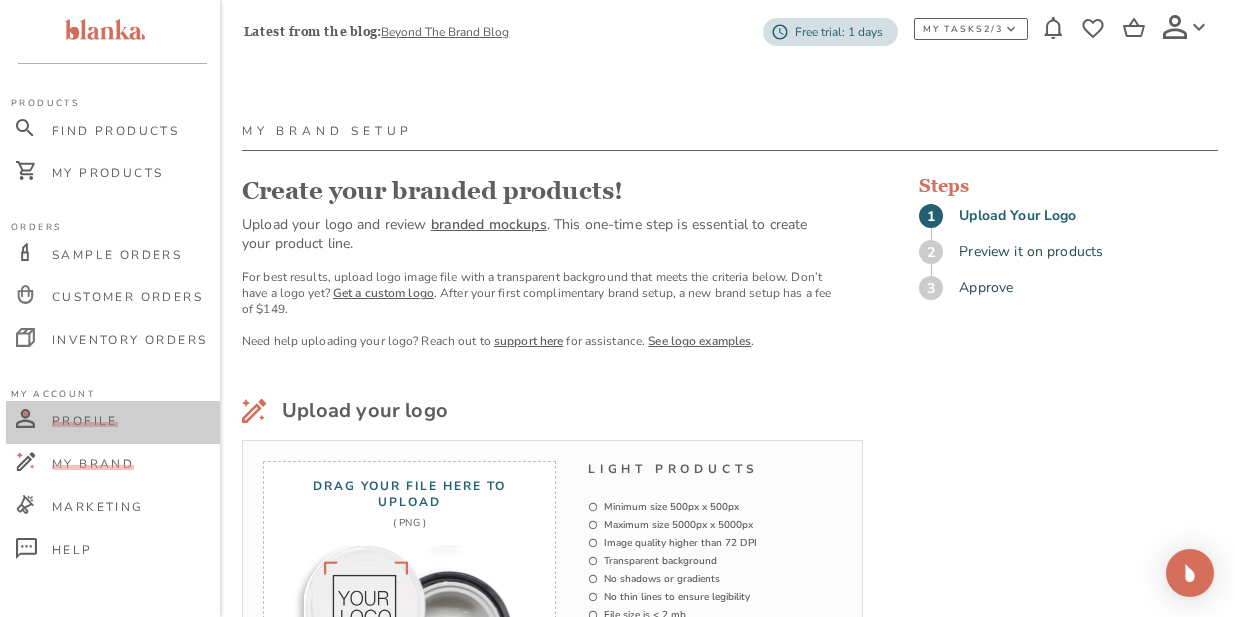click on "Profile" at bounding box center (85, 421) 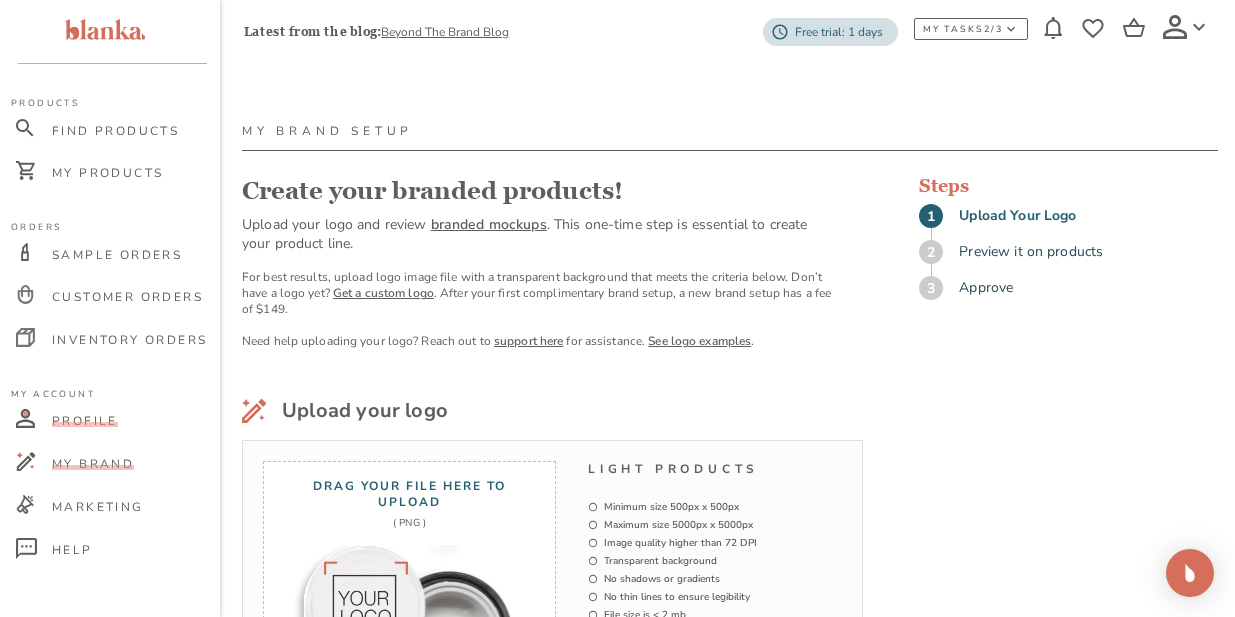 scroll, scrollTop: 0, scrollLeft: 0, axis: both 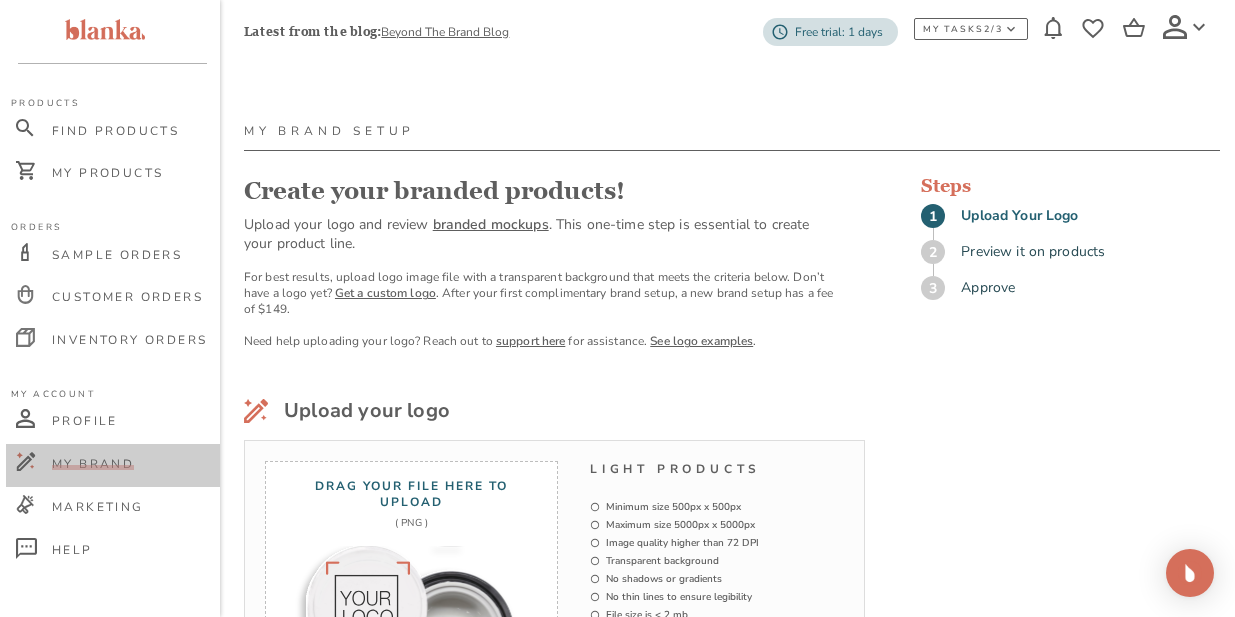 click on "My Brand" at bounding box center (93, 464) 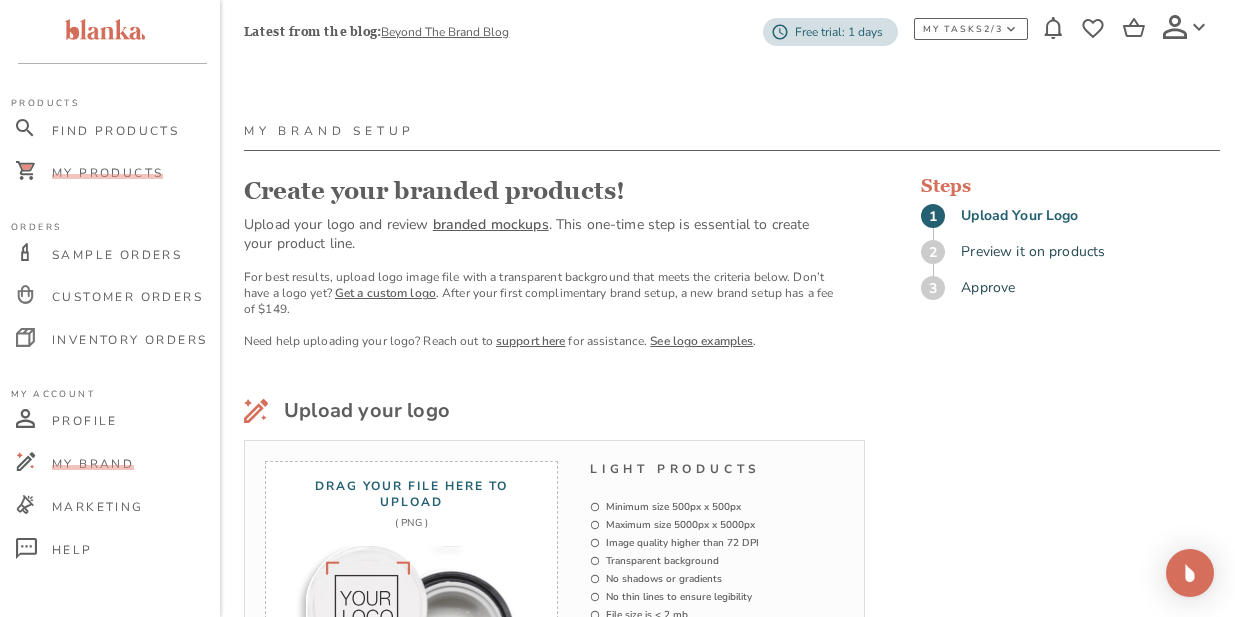 click on "My Products" at bounding box center (107, 173) 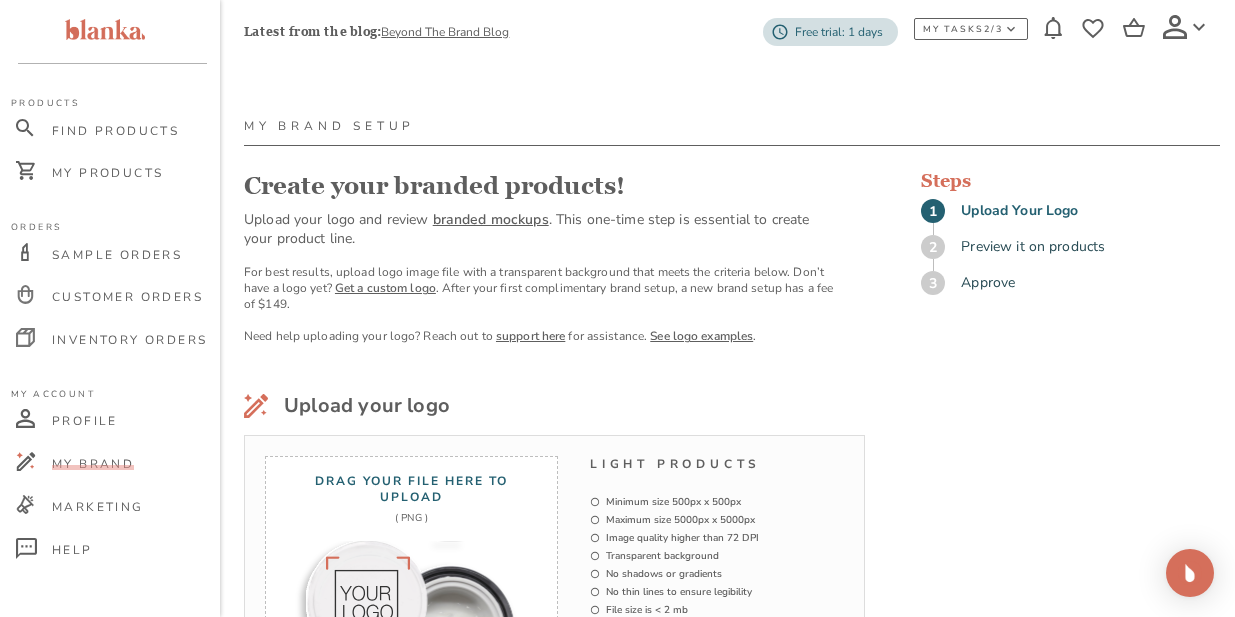 scroll, scrollTop: 5, scrollLeft: 0, axis: vertical 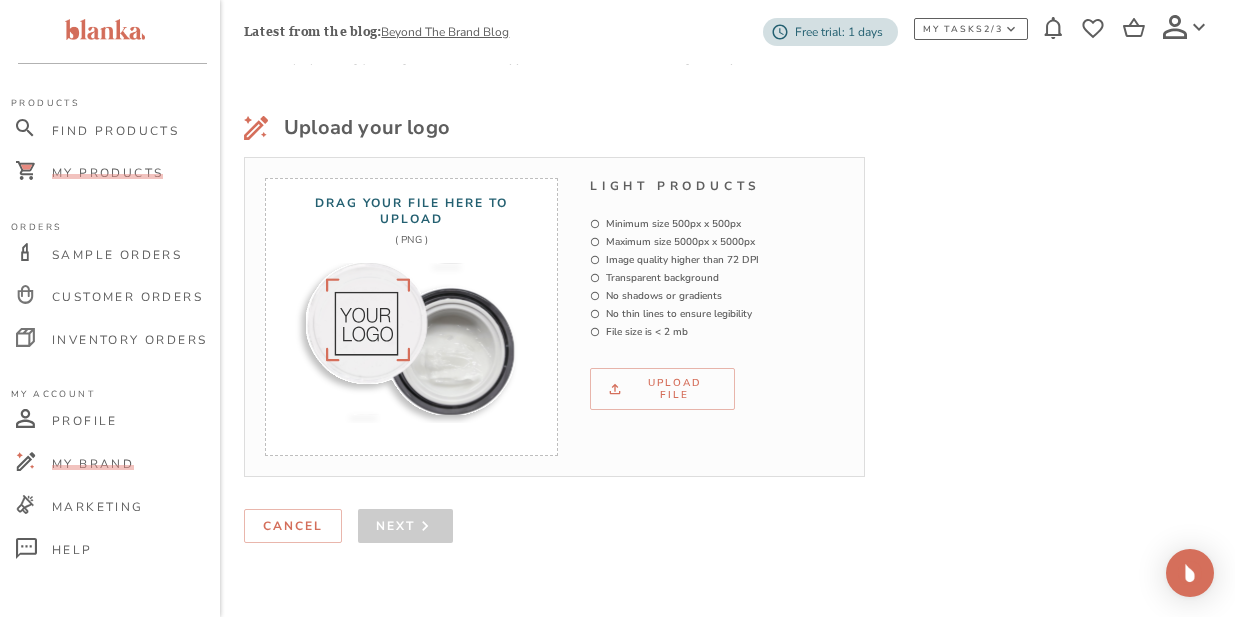 click on "My Products" at bounding box center [107, 173] 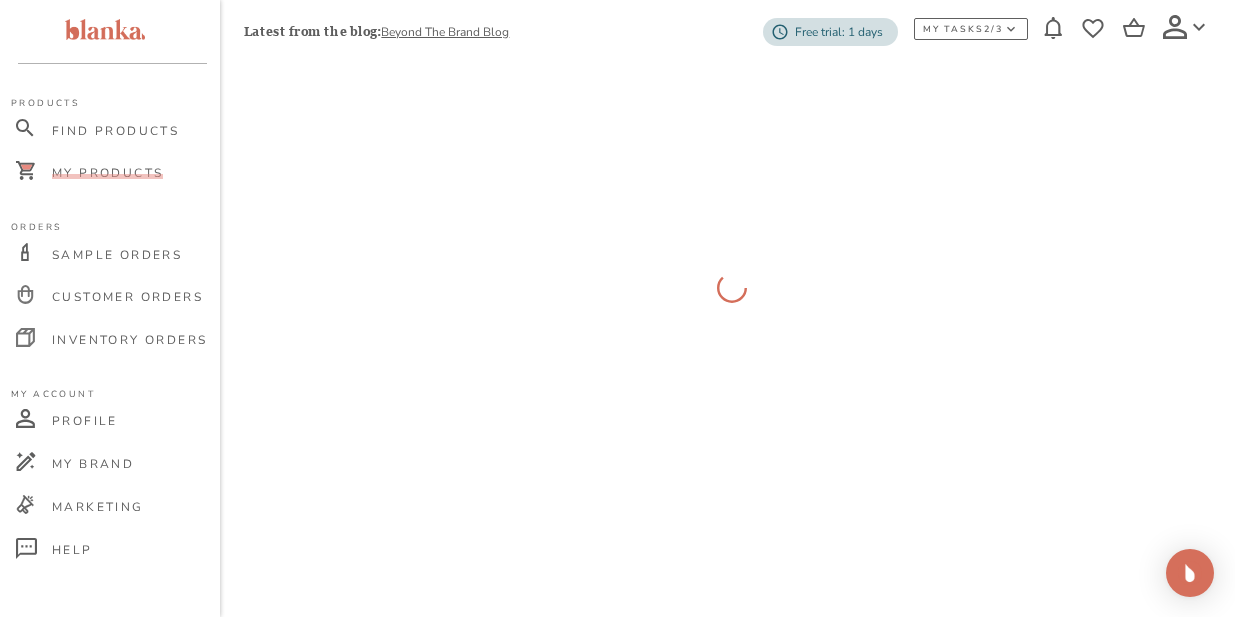 scroll, scrollTop: 50, scrollLeft: 0, axis: vertical 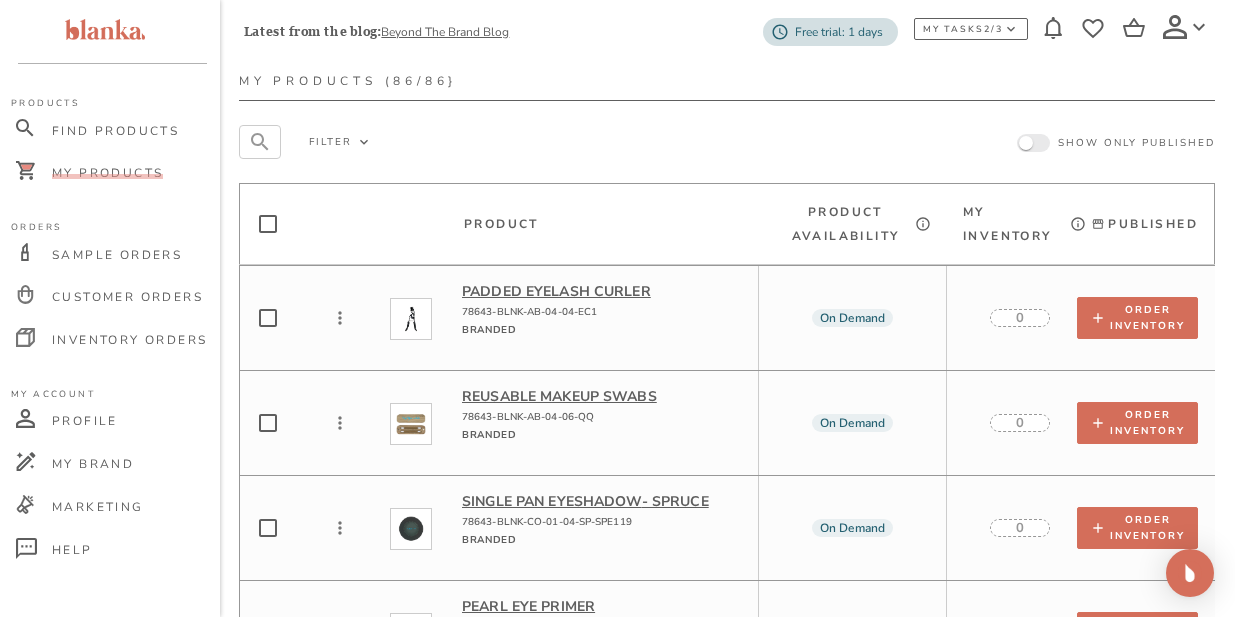 click on "My Products" at bounding box center (107, 173) 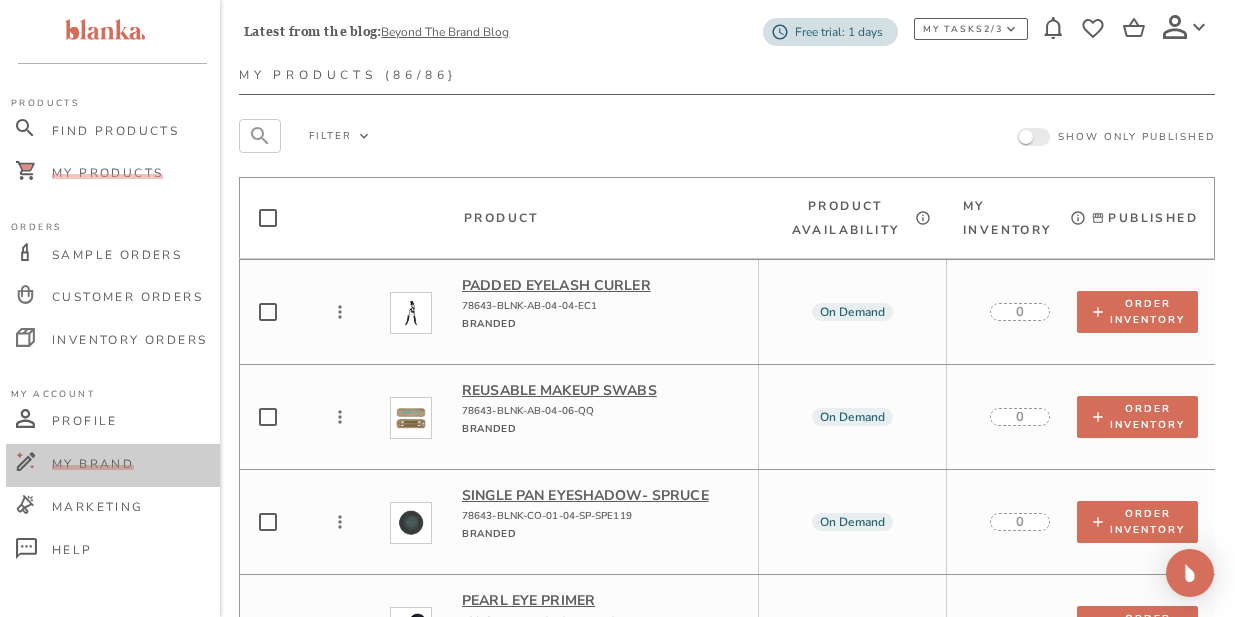 click on "My Brand" at bounding box center (93, 464) 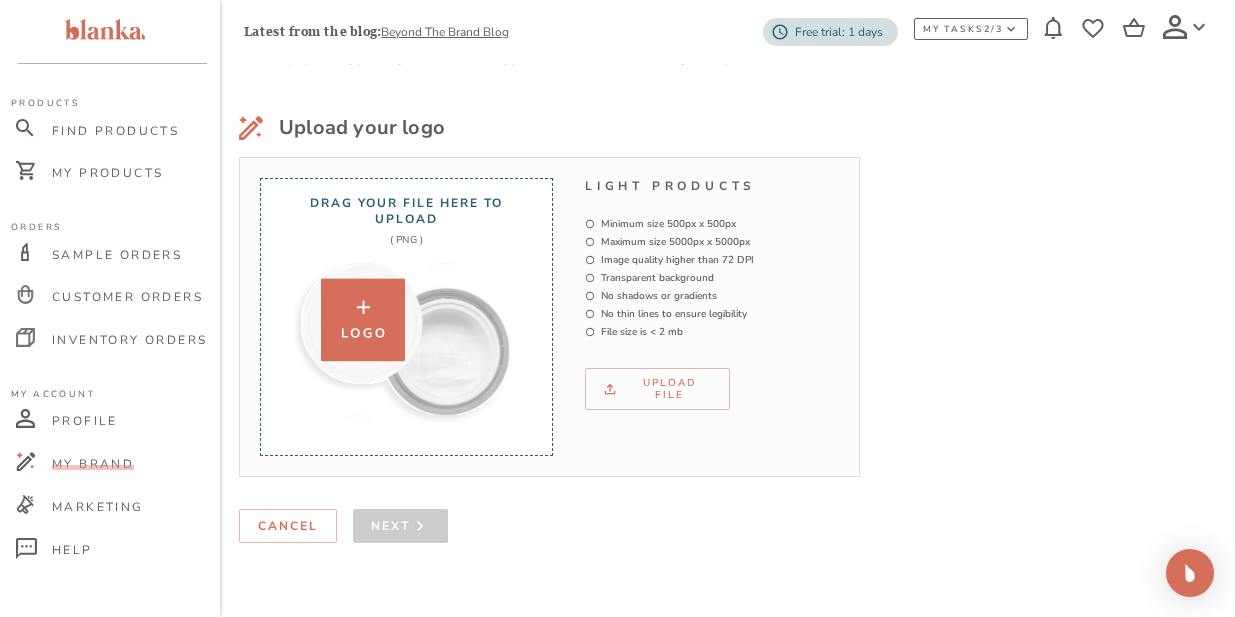 scroll, scrollTop: 300, scrollLeft: 9, axis: both 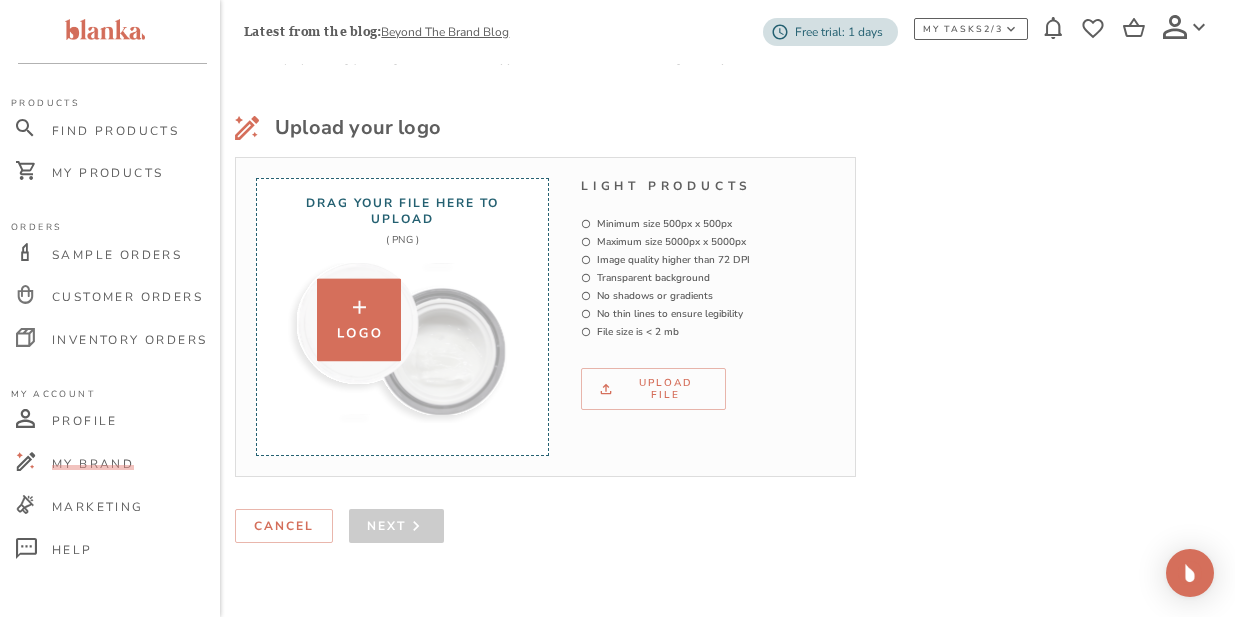 click at bounding box center [359, 321] 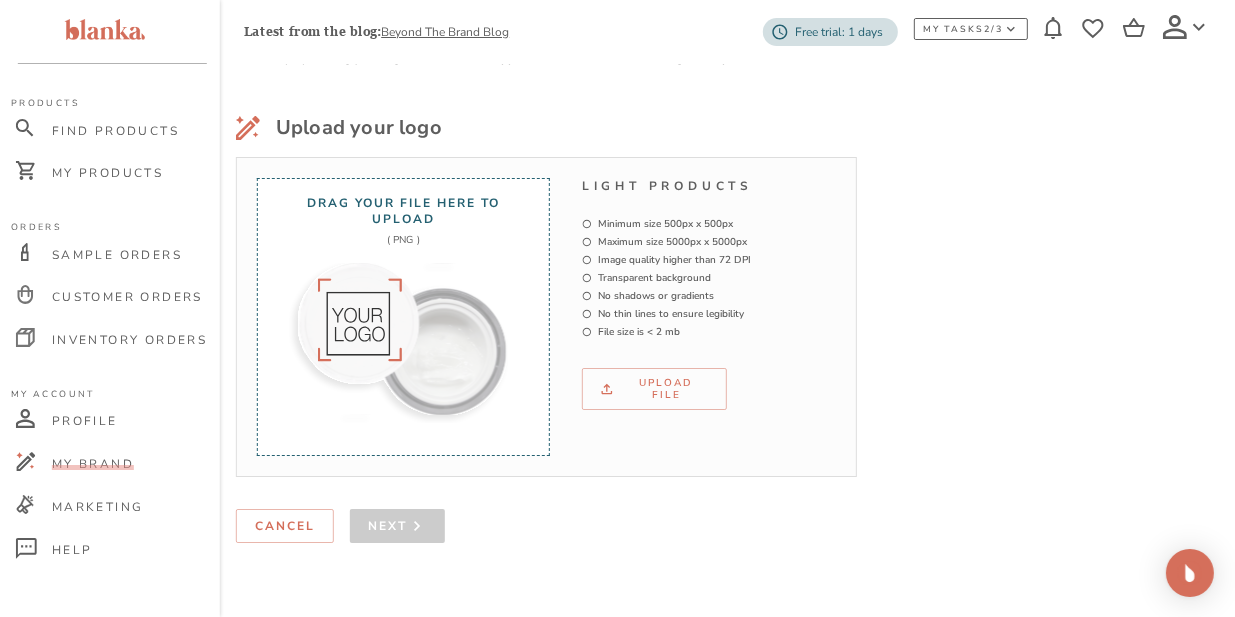 type on "C:\fakepath\NL1.png" 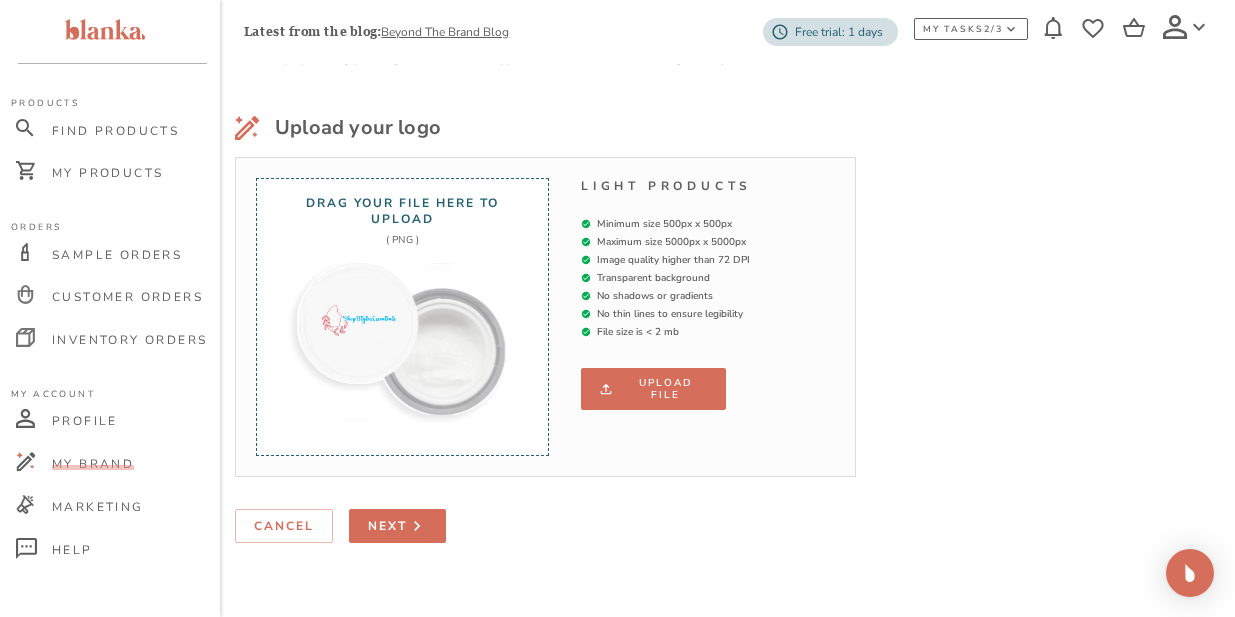 scroll, scrollTop: 292, scrollLeft: 9, axis: both 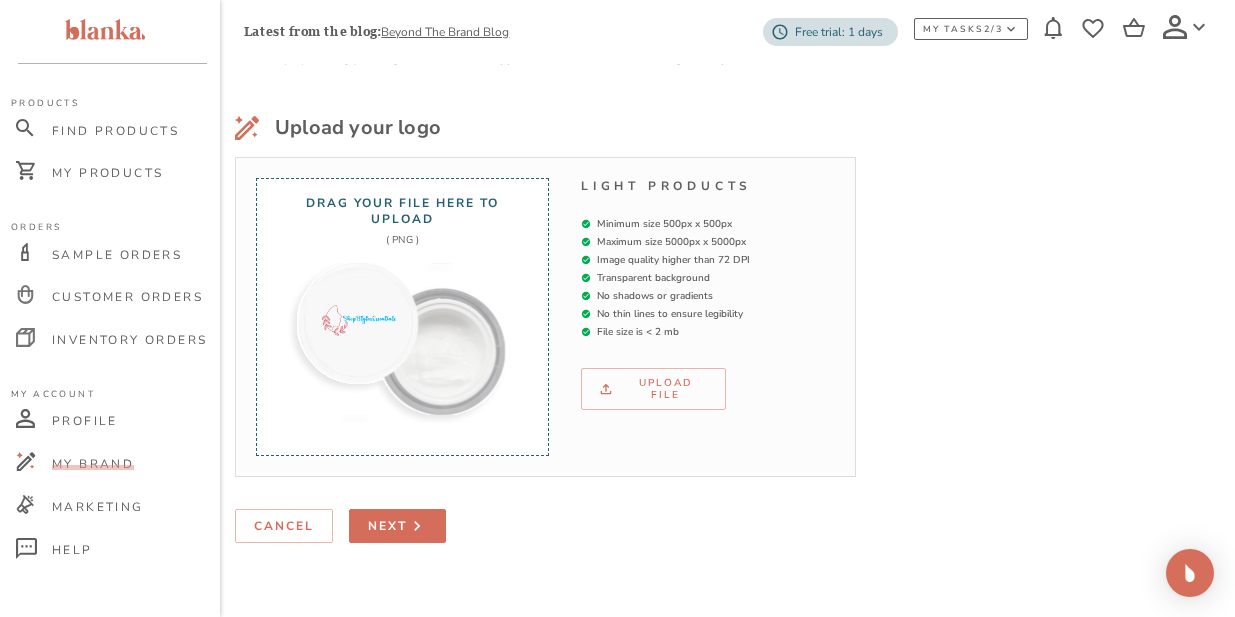 click at bounding box center [359, 321] 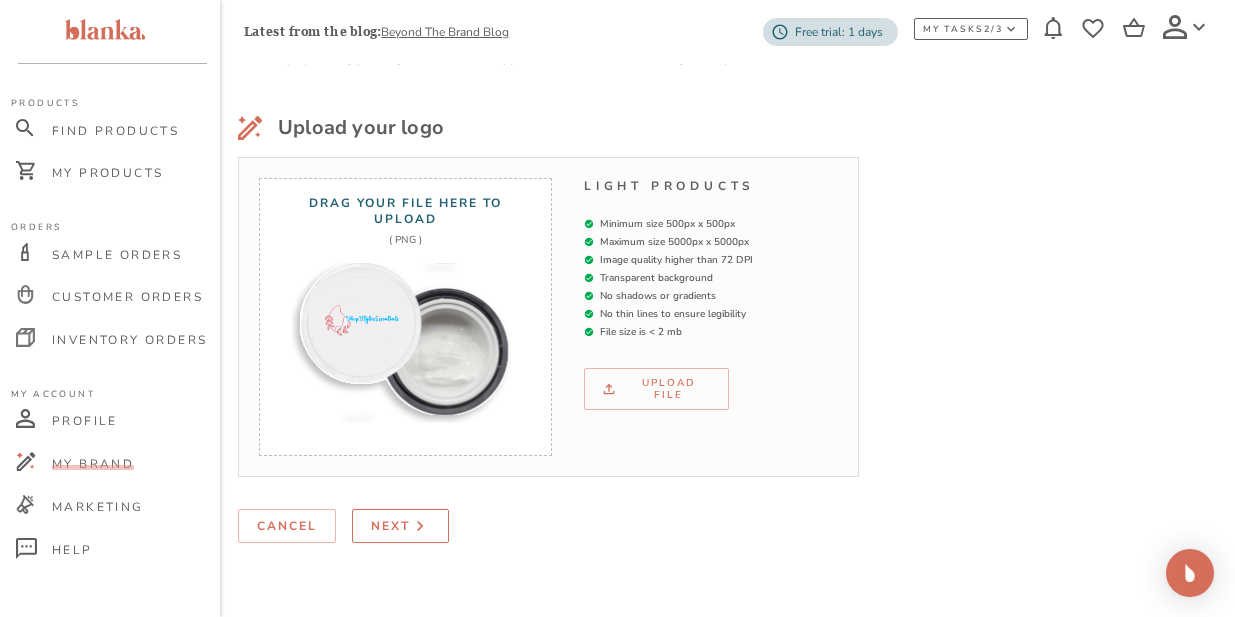 scroll, scrollTop: 295, scrollLeft: 6, axis: both 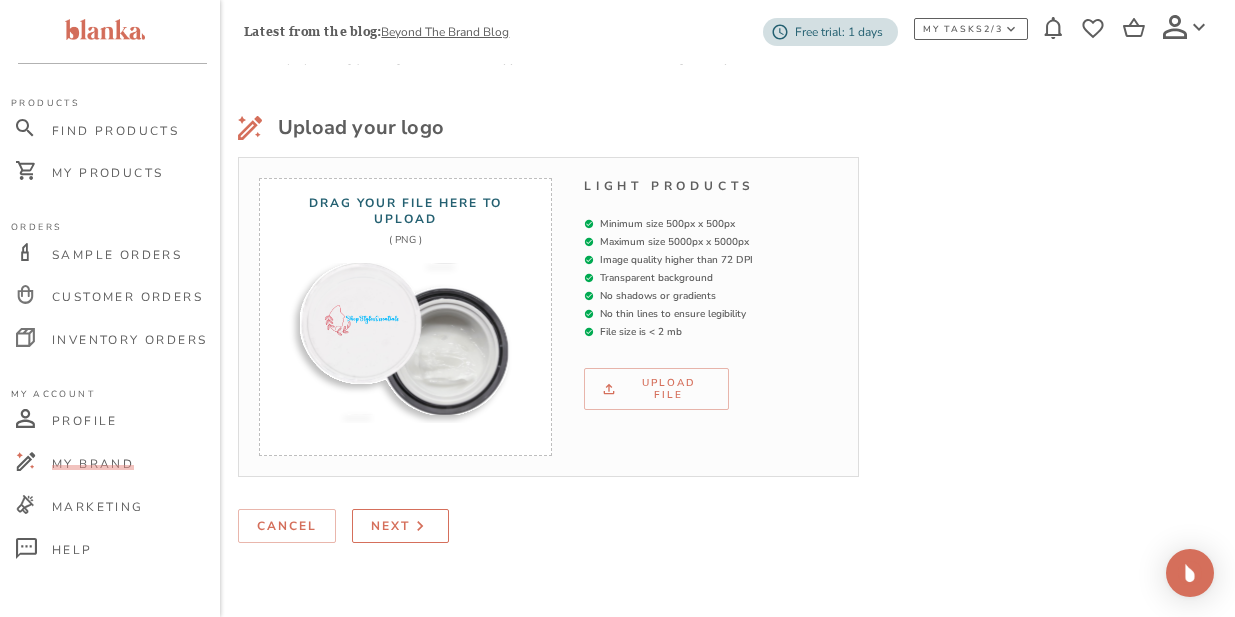 click on "Next" at bounding box center [390, 526] 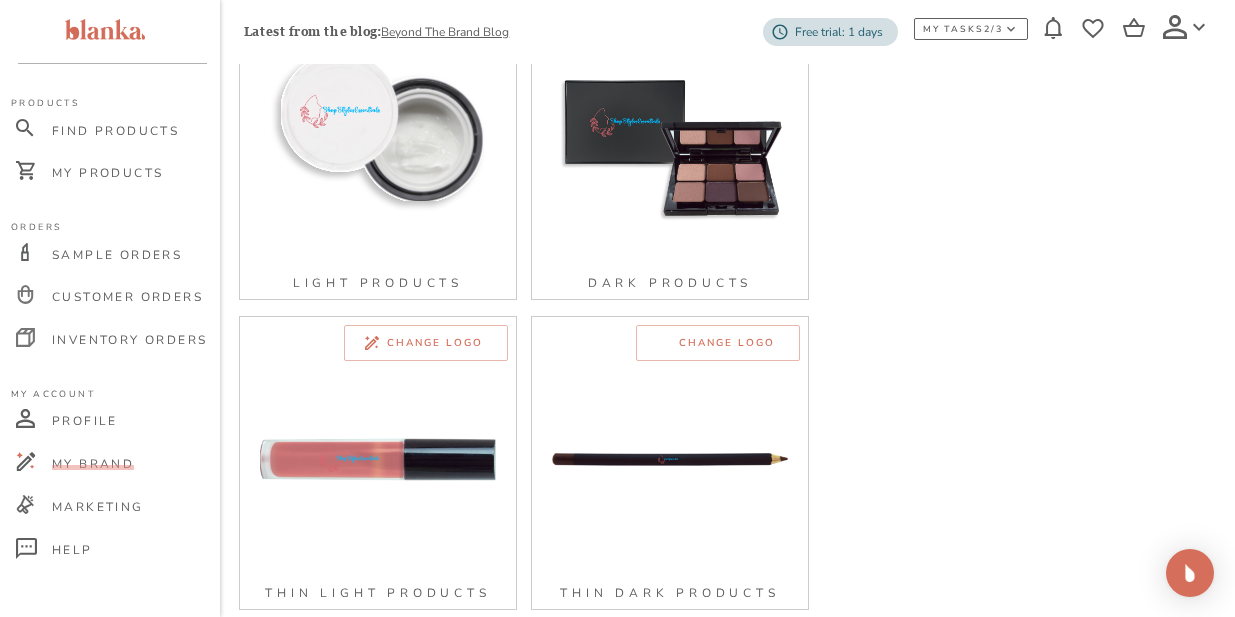 scroll, scrollTop: 398, scrollLeft: 5, axis: both 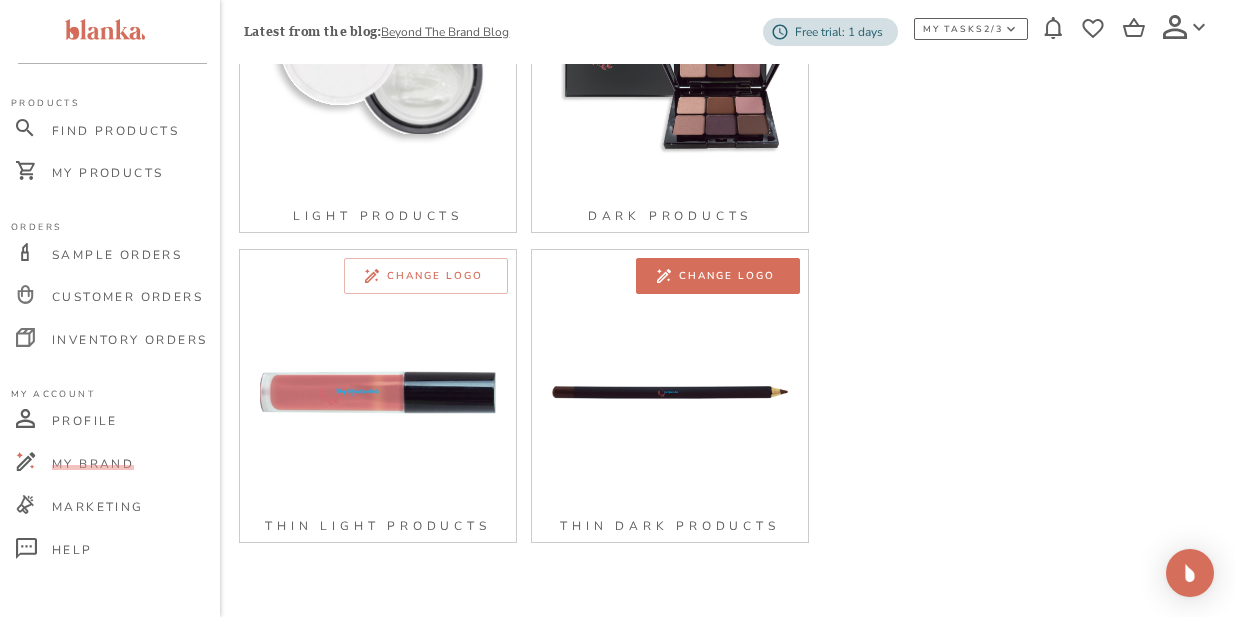 click on "Change logo" at bounding box center [727, 276] 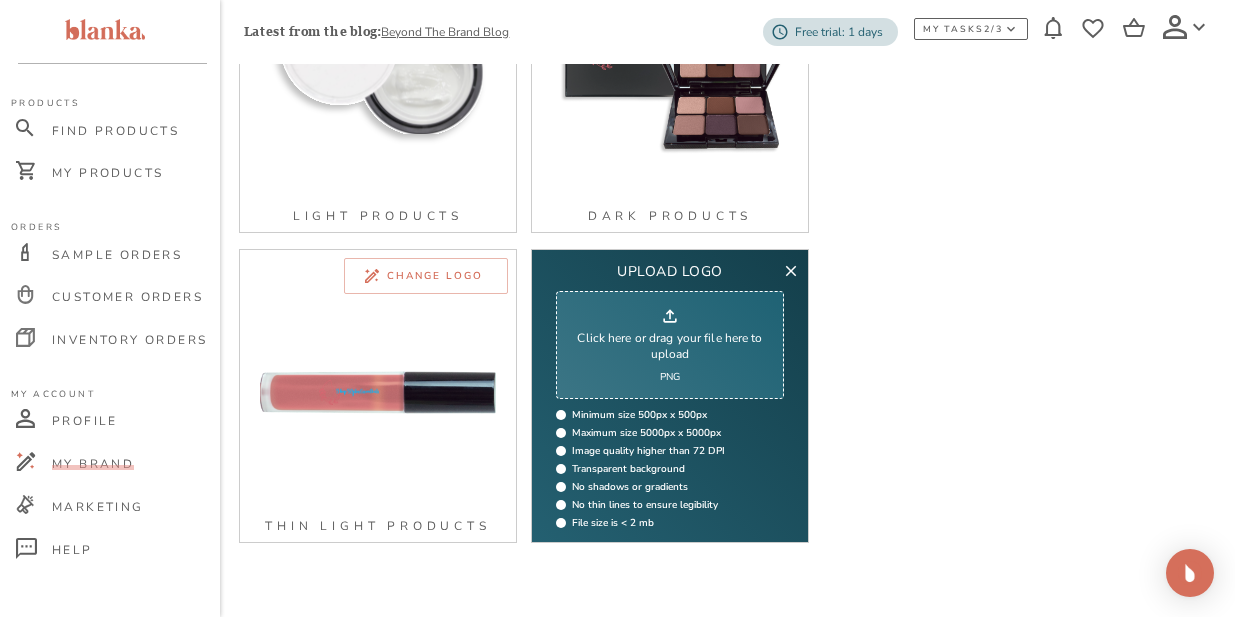 click on "BACK Create your branded products! We recommend uploading alternative colors and variations of your logo for different packaging types. See logo examples Light products Change logo Dark products Change logo Thin light products upload logo Click here or drag your file here to upload PNG Minimum size 500px x 500px Maximum size 5000px x 5000px Image quality higher than 72 DPI Transparent background No shadows or gradients No thin lines to ensure legibility File size is < 2 mb Steps 1 Upload Your Logo 2 Preview it on products 3 Approve Create Mockups" at bounding box center (727, 161) 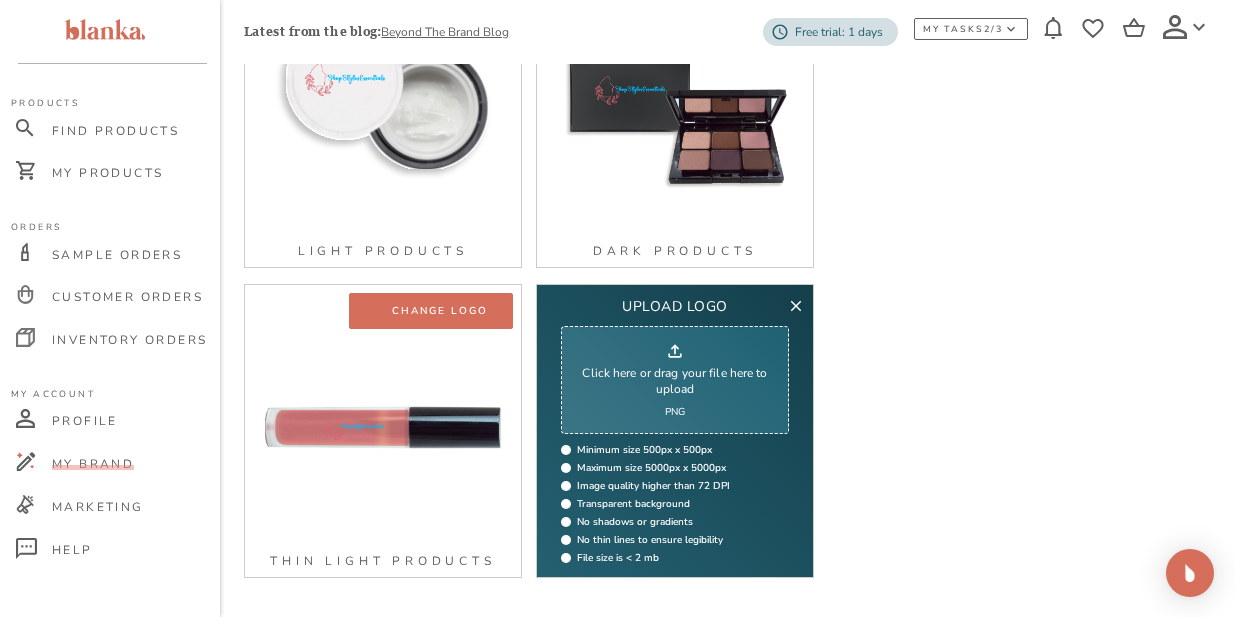 scroll, scrollTop: 364, scrollLeft: 0, axis: vertical 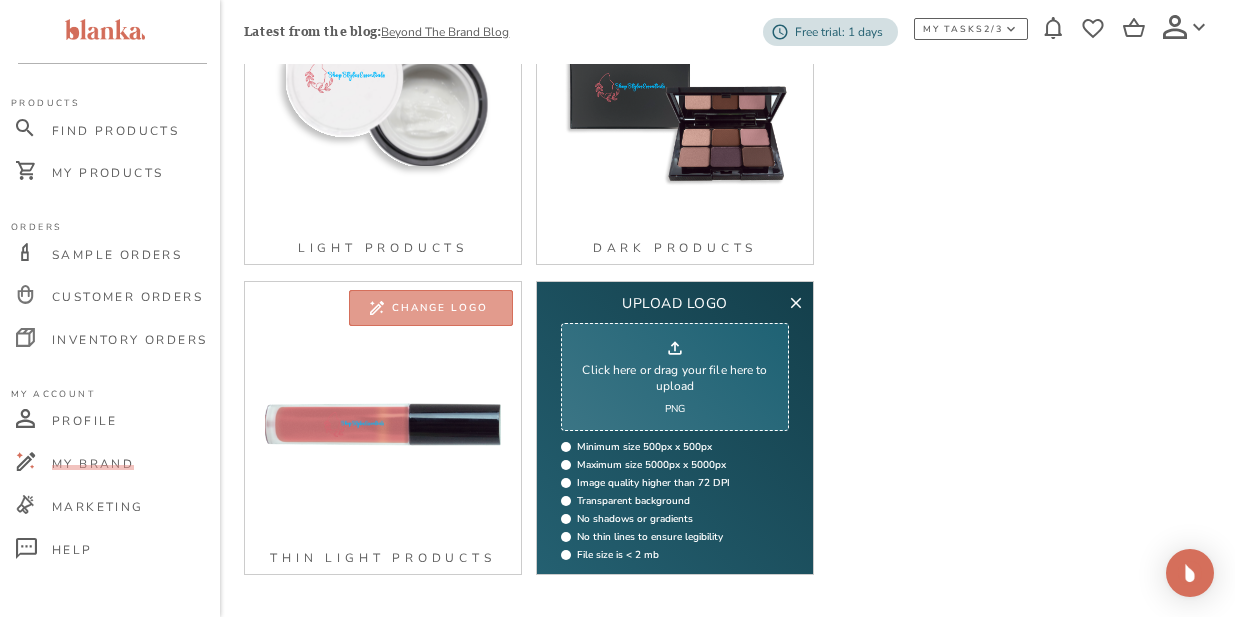 click on "Change logo" at bounding box center [440, 308] 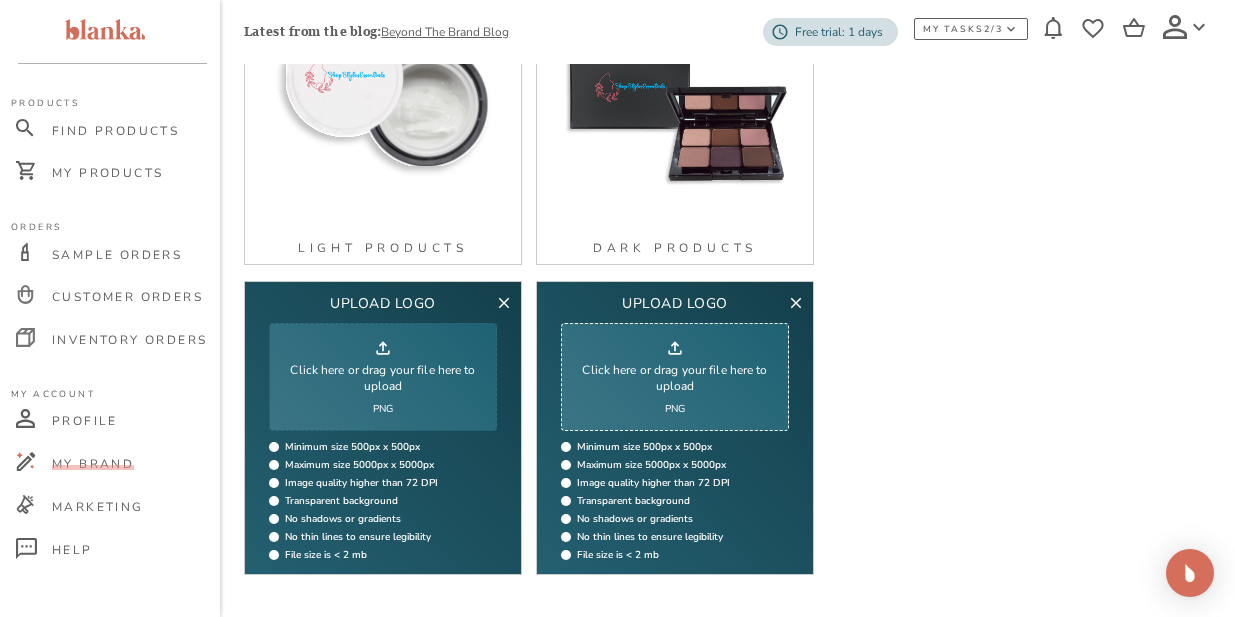 click 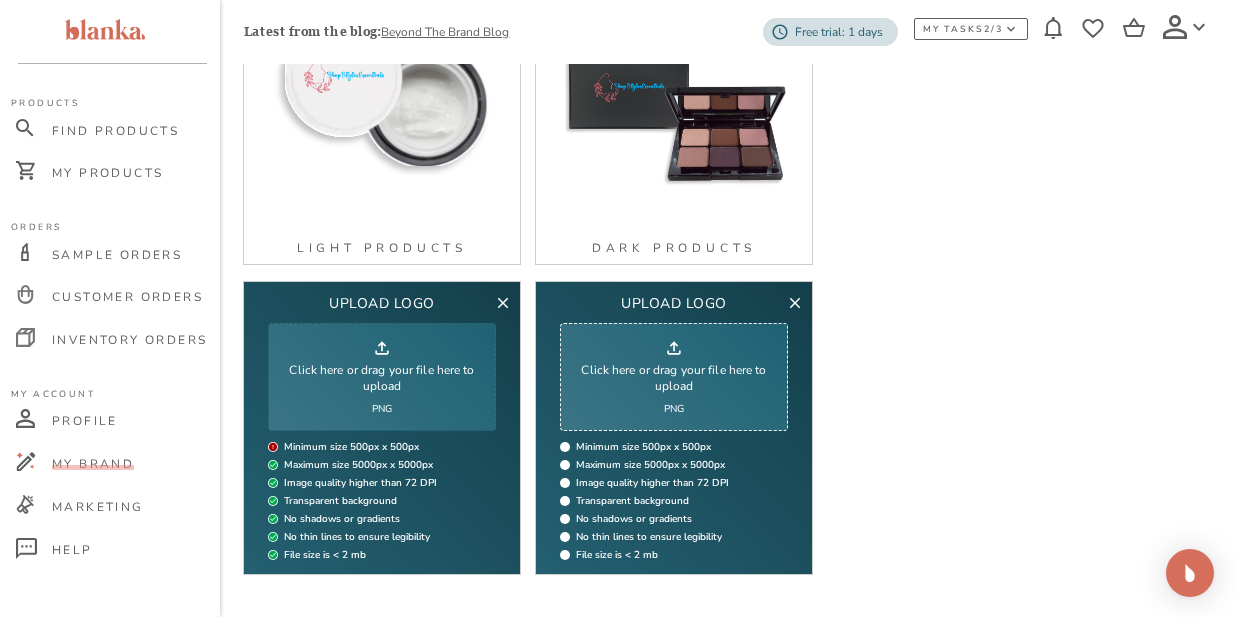 scroll, scrollTop: 366, scrollLeft: 1, axis: both 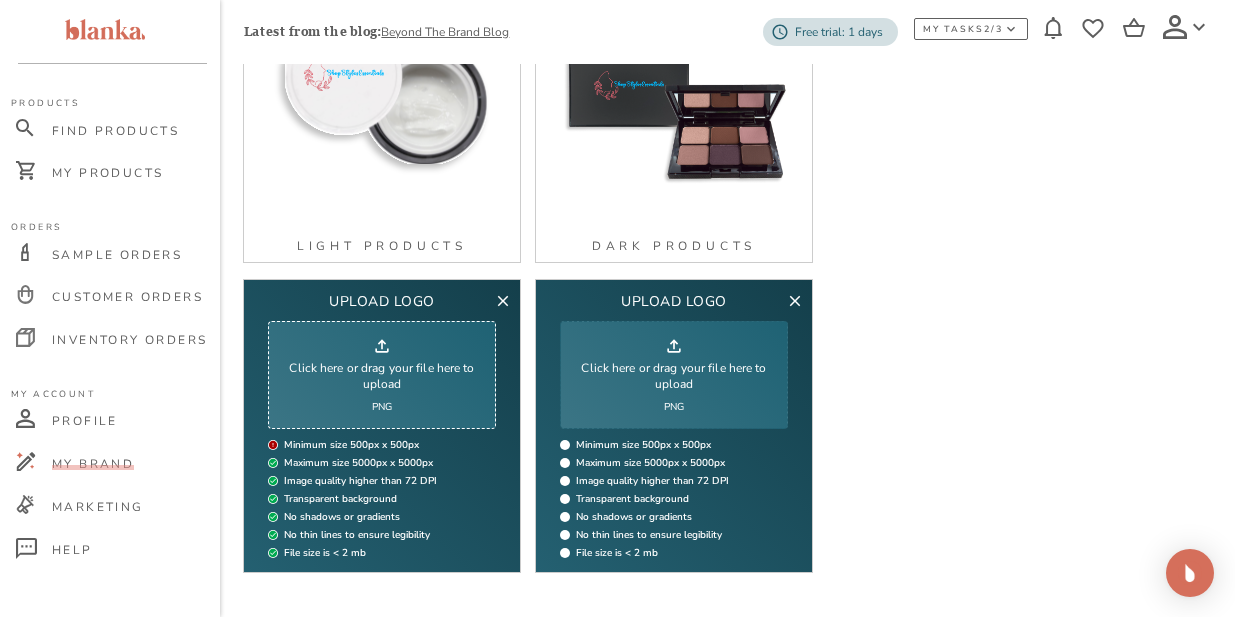 click 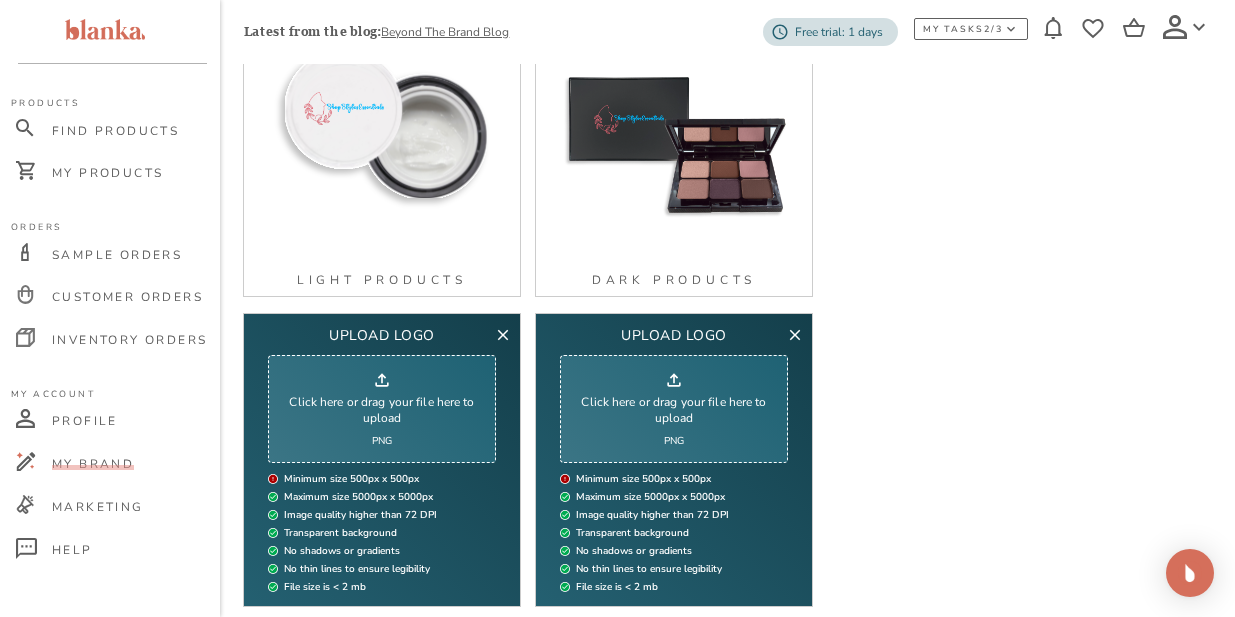 scroll, scrollTop: 331, scrollLeft: 1, axis: both 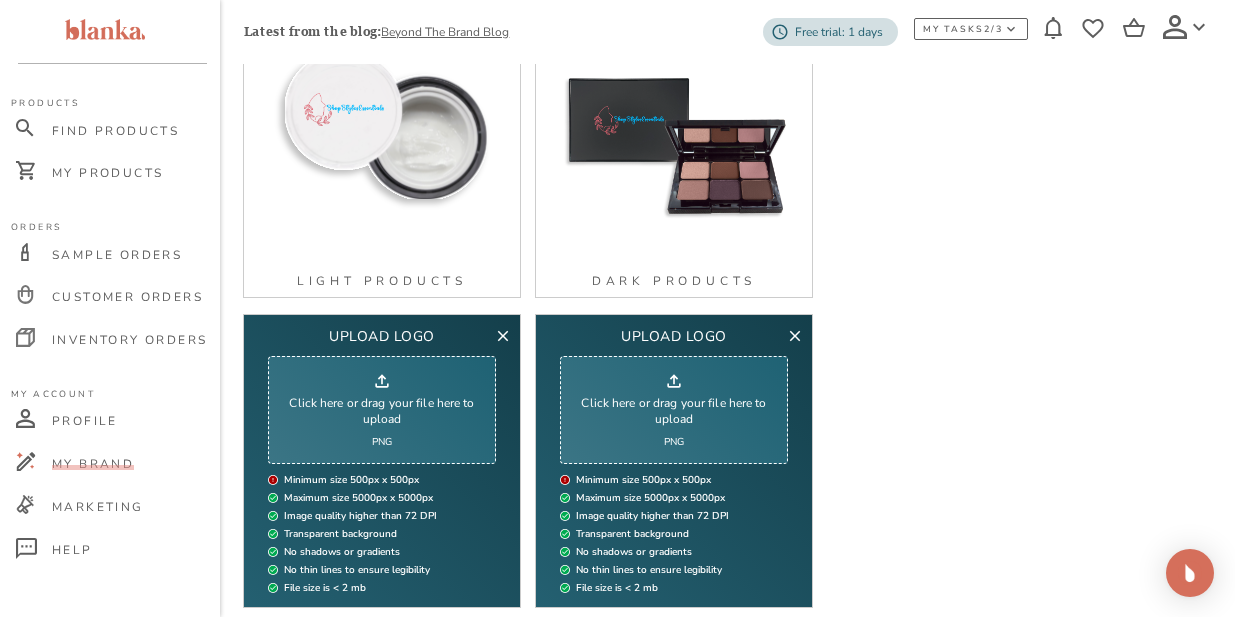 click 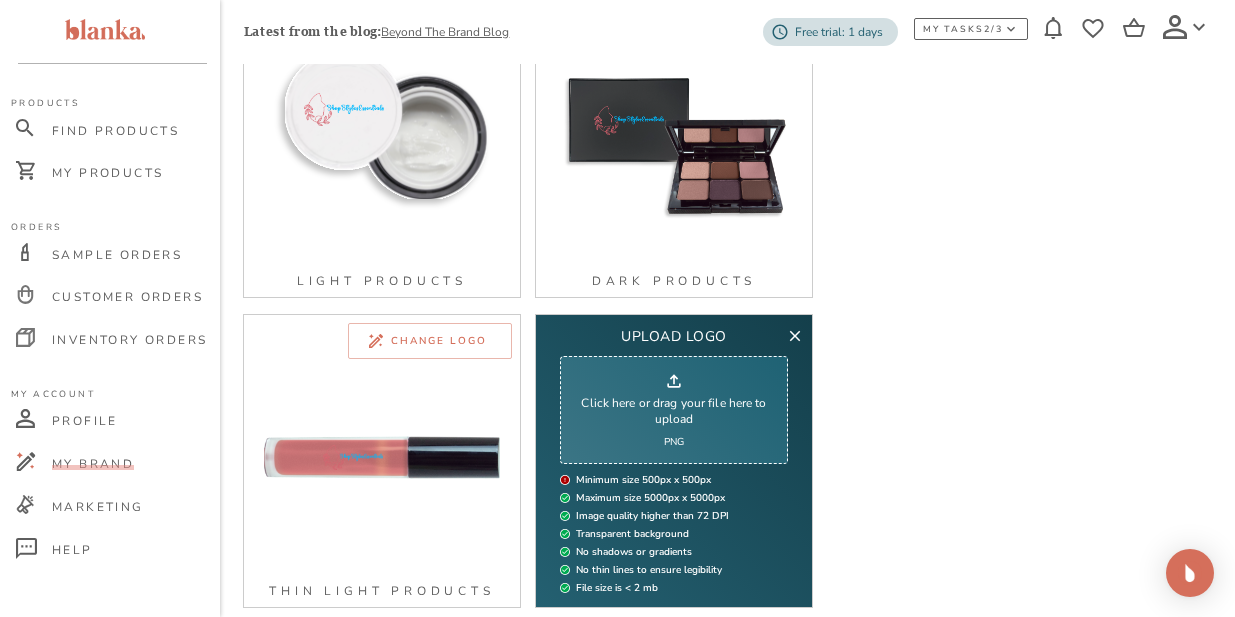 click 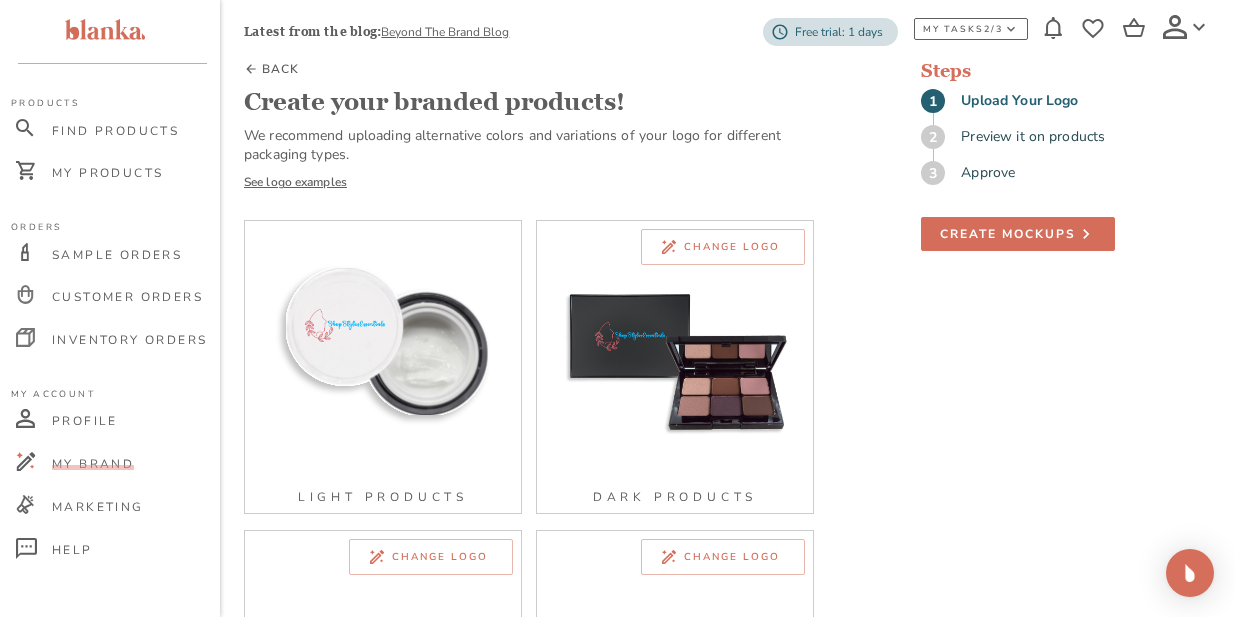 scroll, scrollTop: 117, scrollLeft: 0, axis: vertical 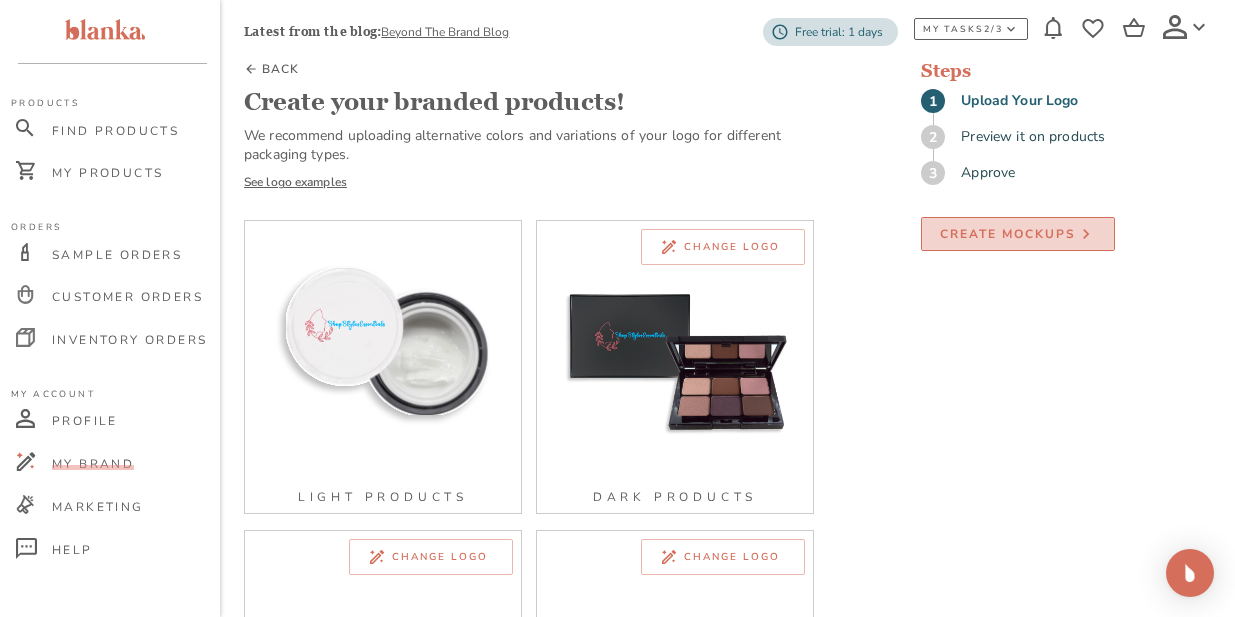 click on "Create Mockups" at bounding box center [1008, 234] 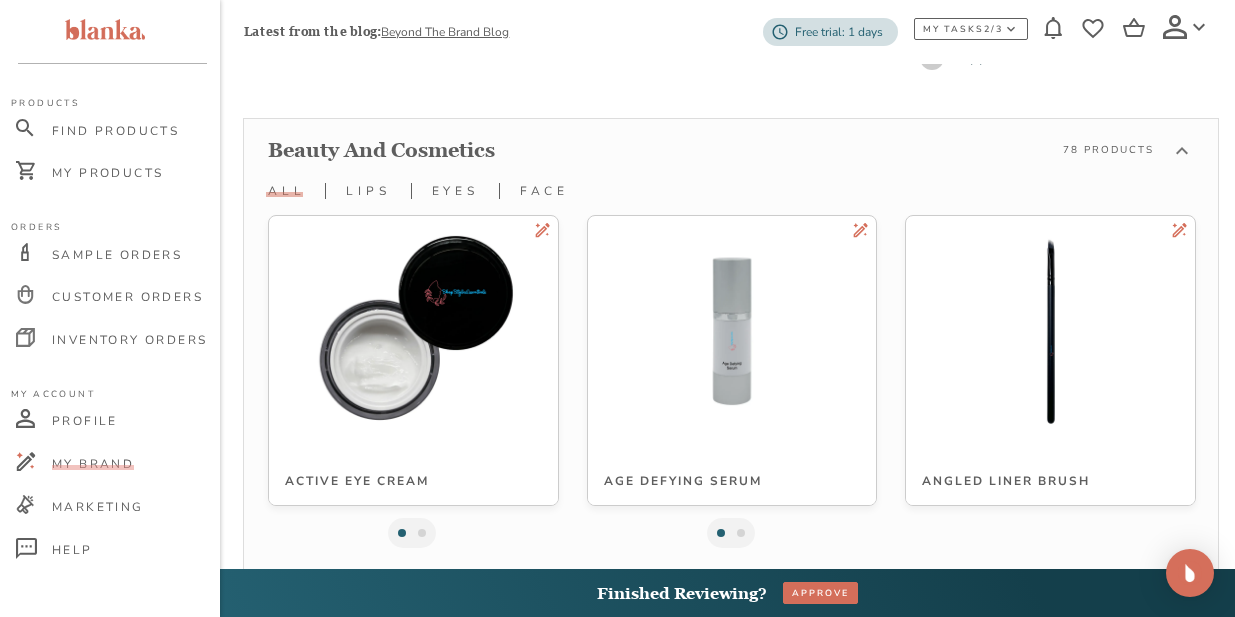 scroll, scrollTop: 0, scrollLeft: 1, axis: horizontal 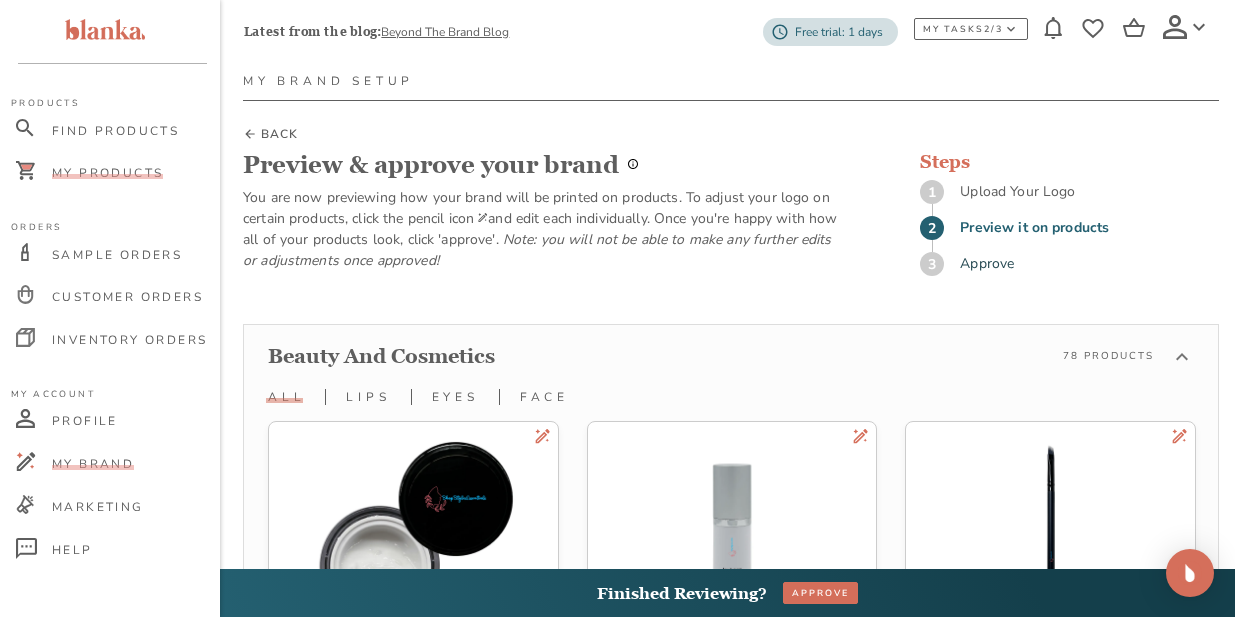 click on "My Products" at bounding box center [107, 173] 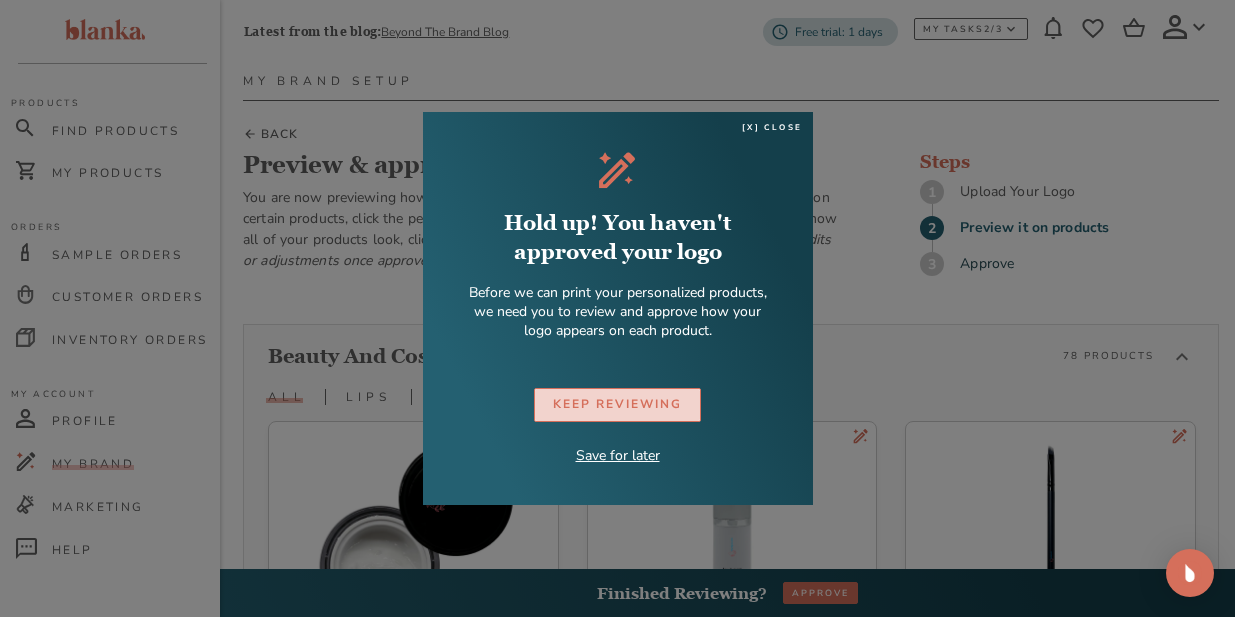 click on "KEEP REVIEWING" at bounding box center [617, 404] 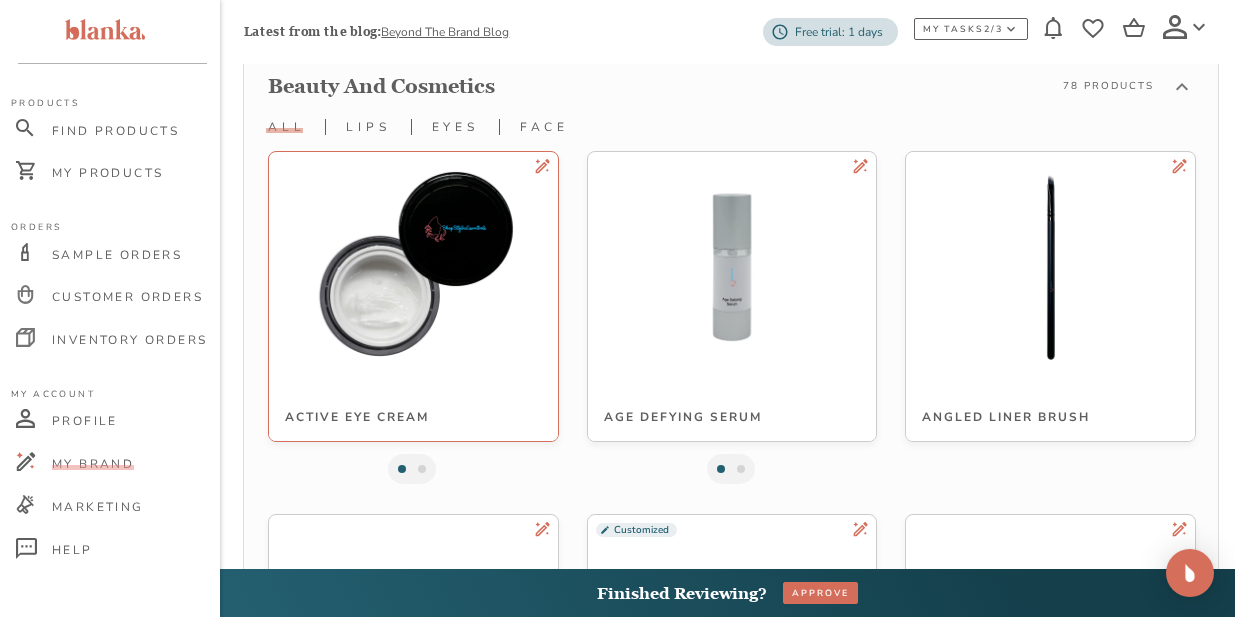 scroll, scrollTop: 323, scrollLeft: 1, axis: both 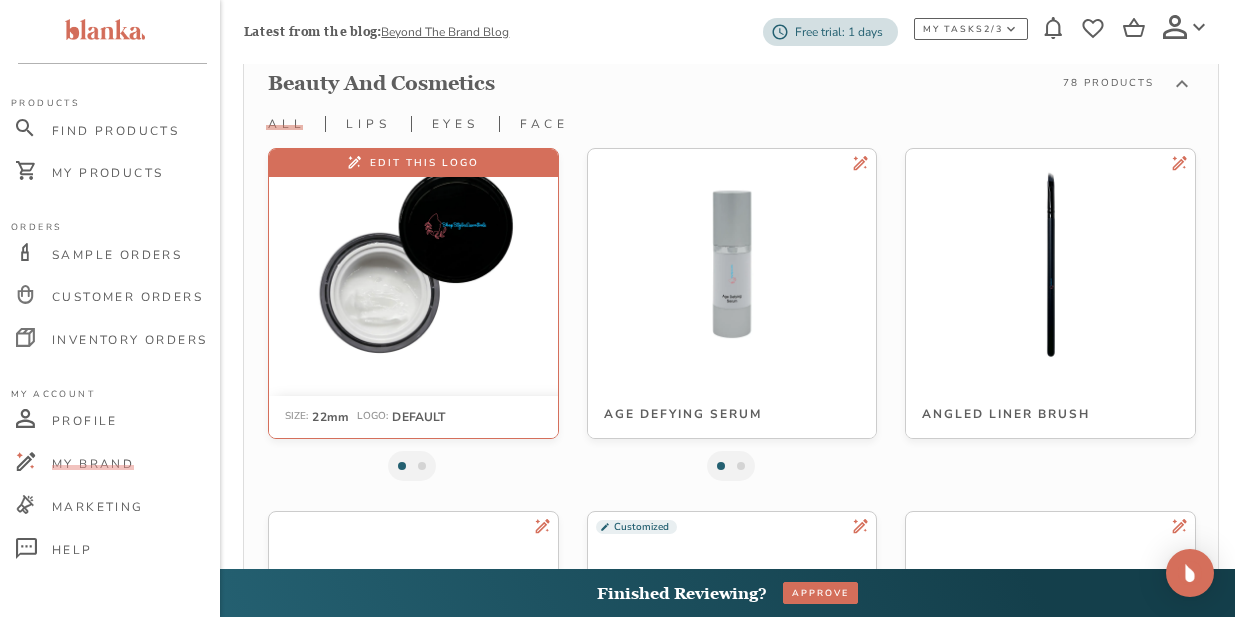 click on "edit this logo" at bounding box center [424, 163] 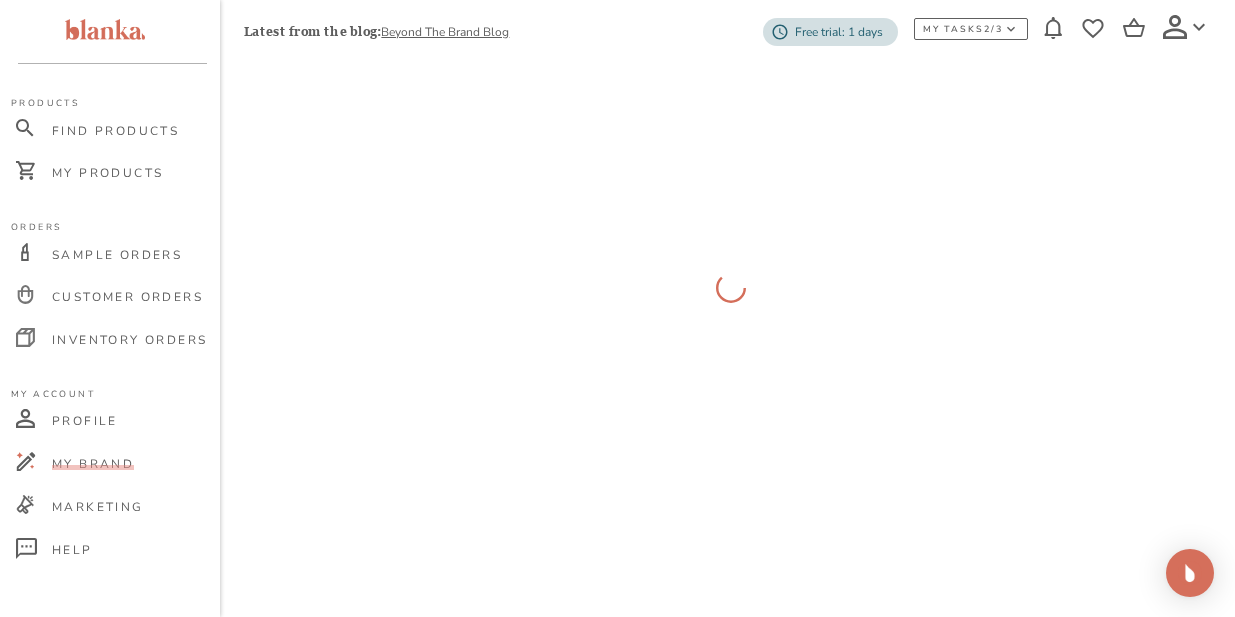 scroll, scrollTop: 50, scrollLeft: 1, axis: both 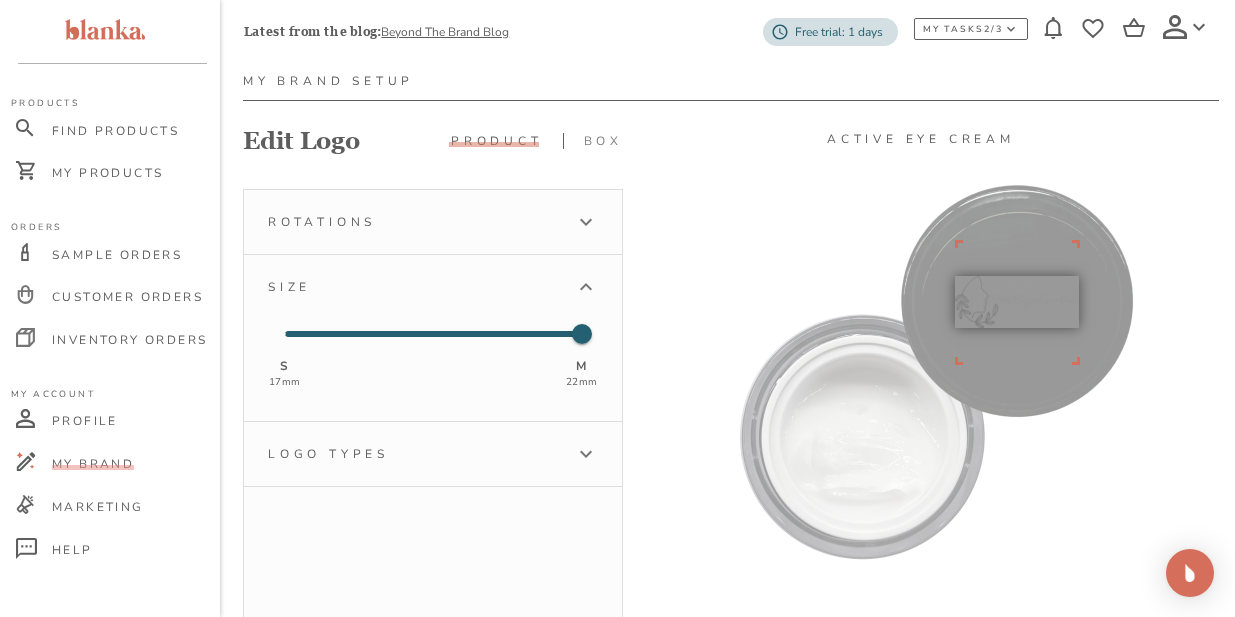 click on "BOX" at bounding box center [603, 141] 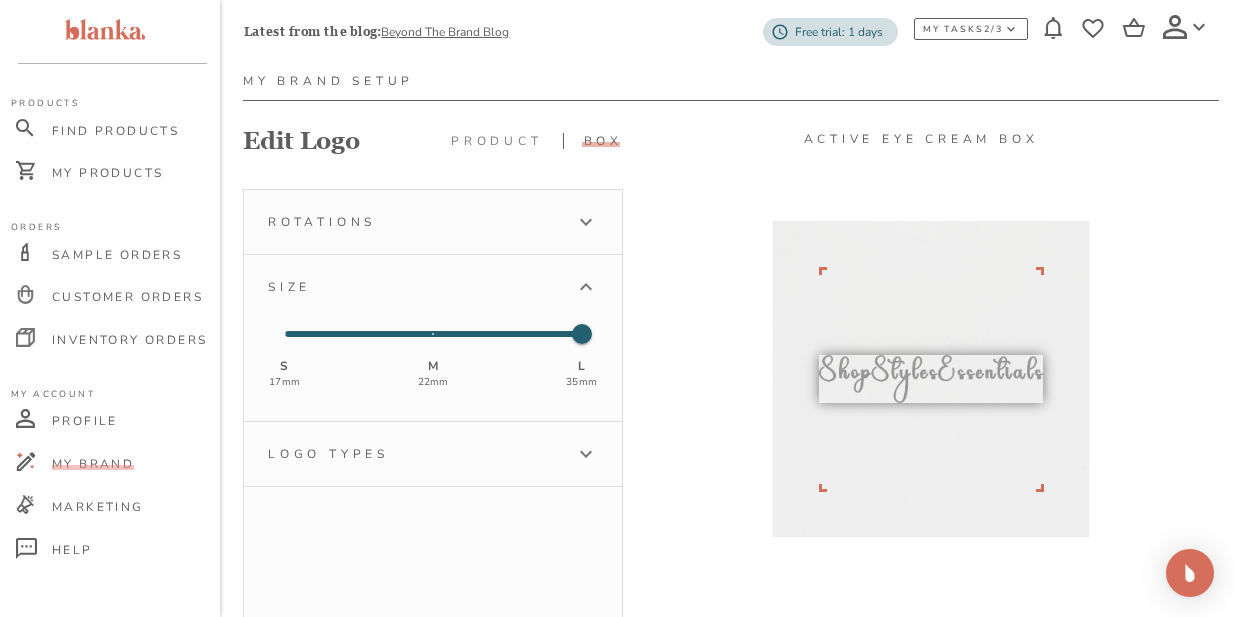 click on "PRODUCT" at bounding box center (497, 141) 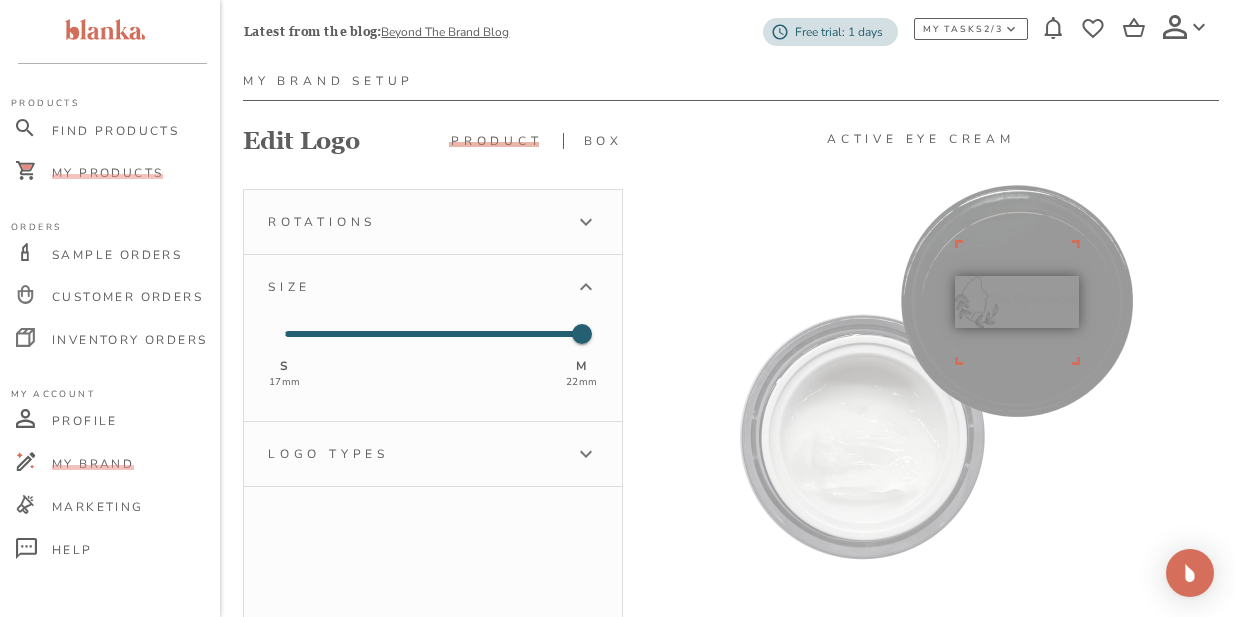 click on "My Products" at bounding box center [107, 173] 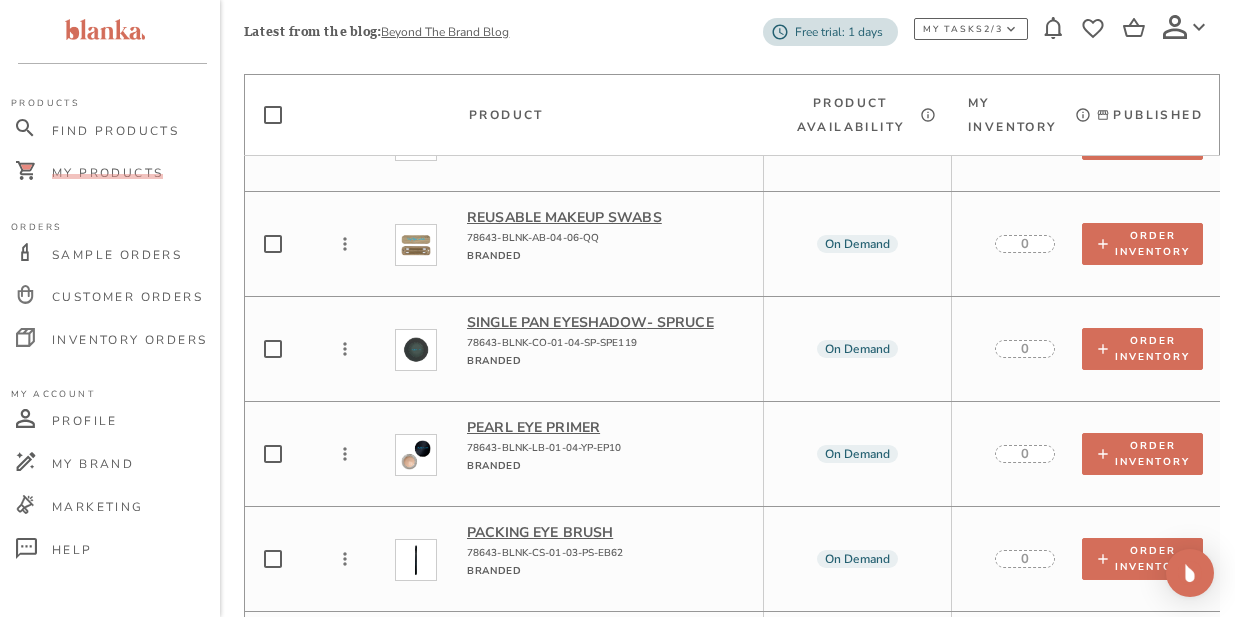 scroll, scrollTop: 374, scrollLeft: 0, axis: vertical 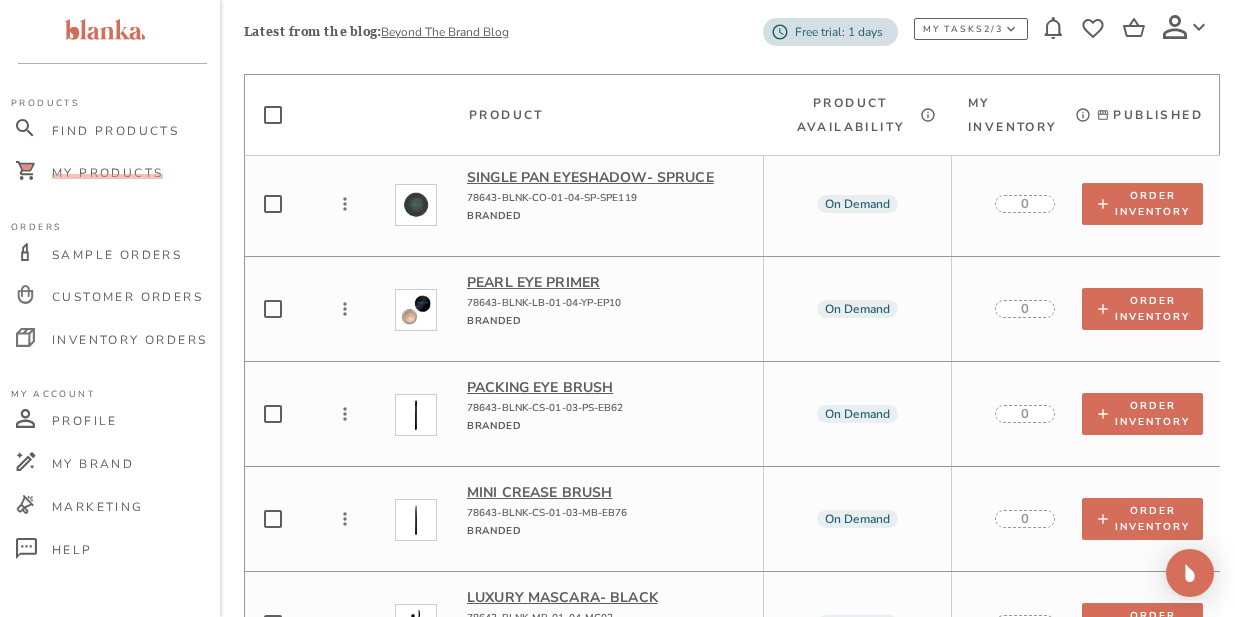 click on "Single Pan Eyeshadow - Spruce" at bounding box center [607, 177] 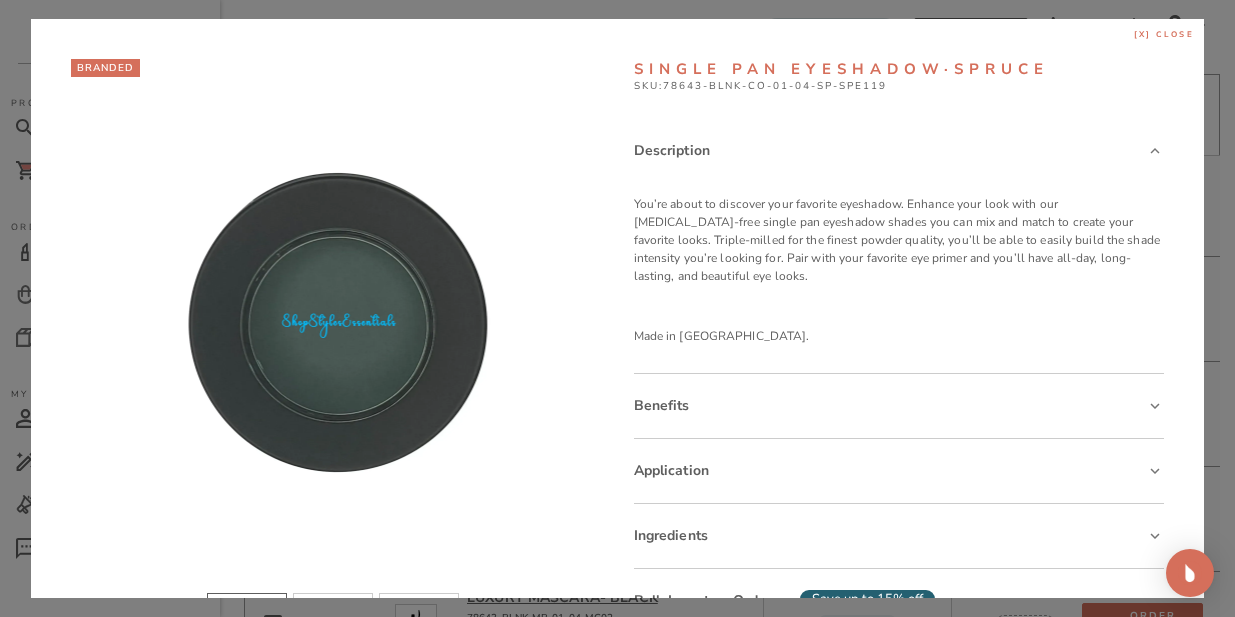 click on "[x] close" at bounding box center [1164, 35] 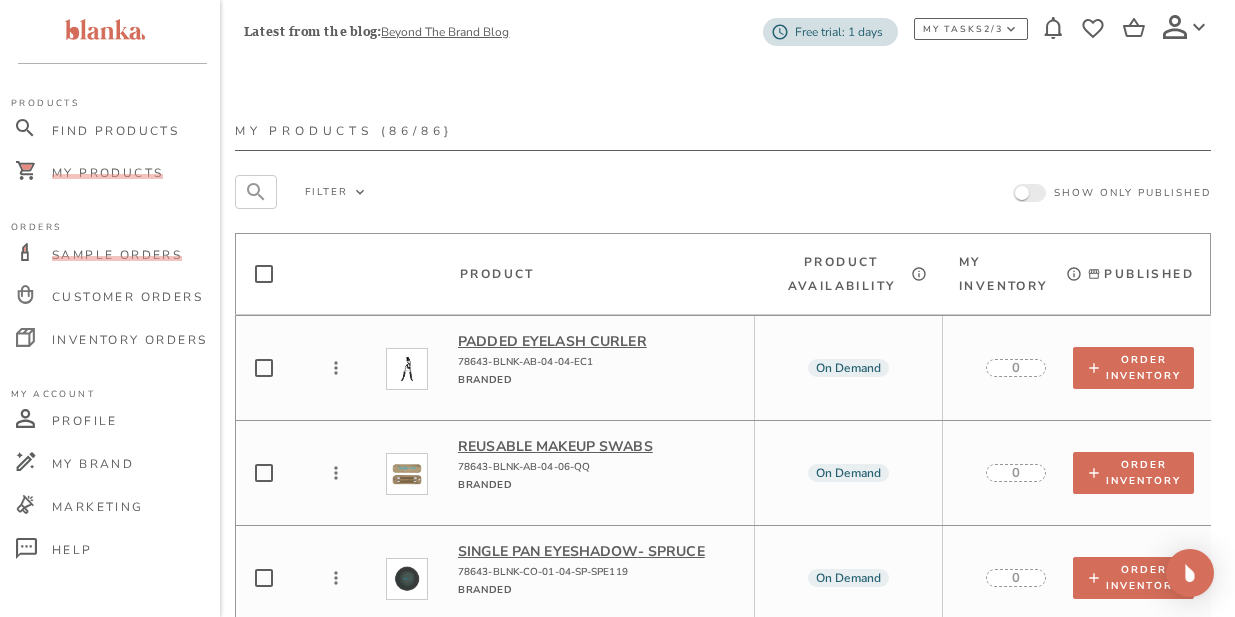 scroll, scrollTop: 1, scrollLeft: 9, axis: both 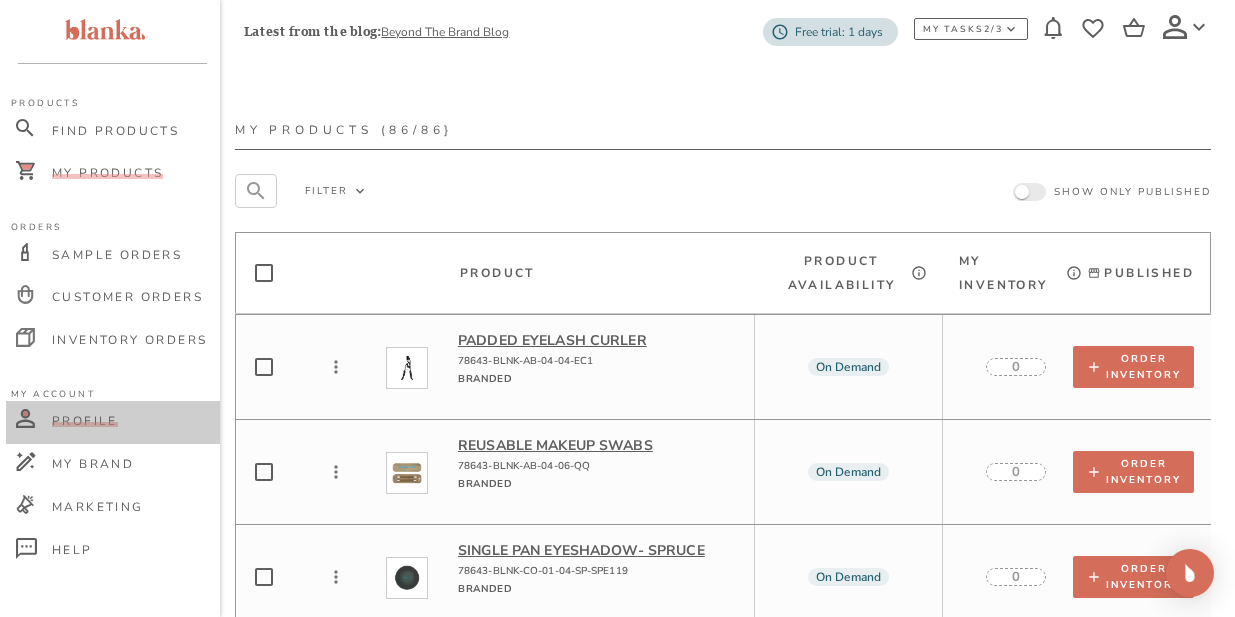 click on "Profile" at bounding box center (85, 421) 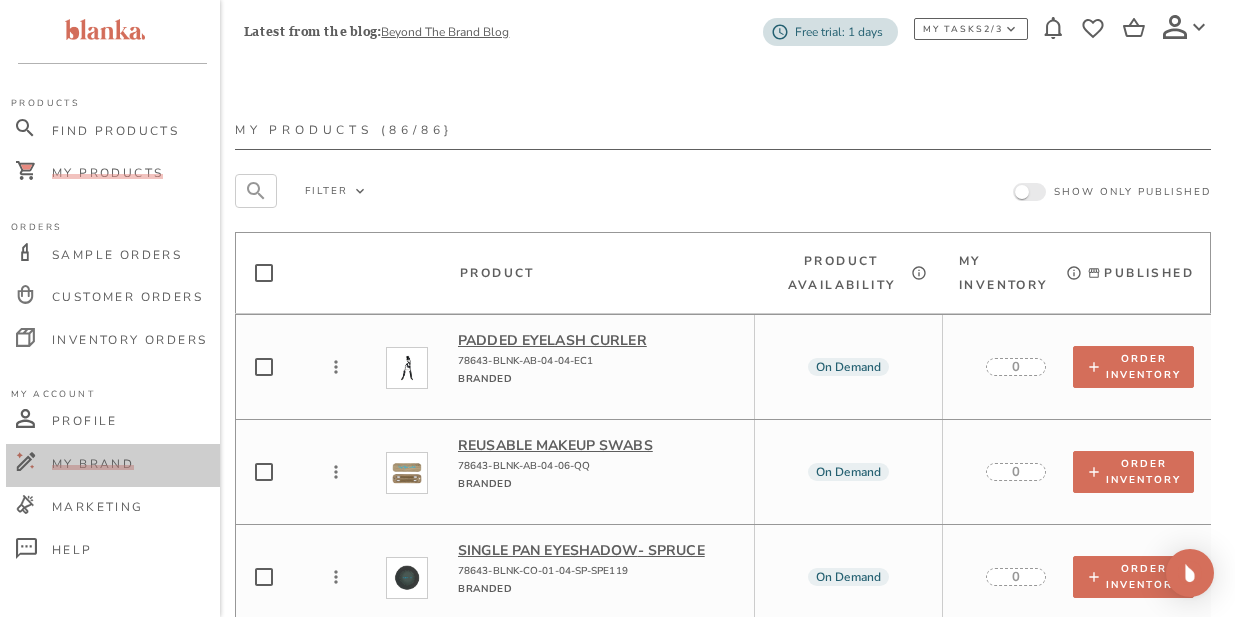 click on "My Brand" at bounding box center (93, 464) 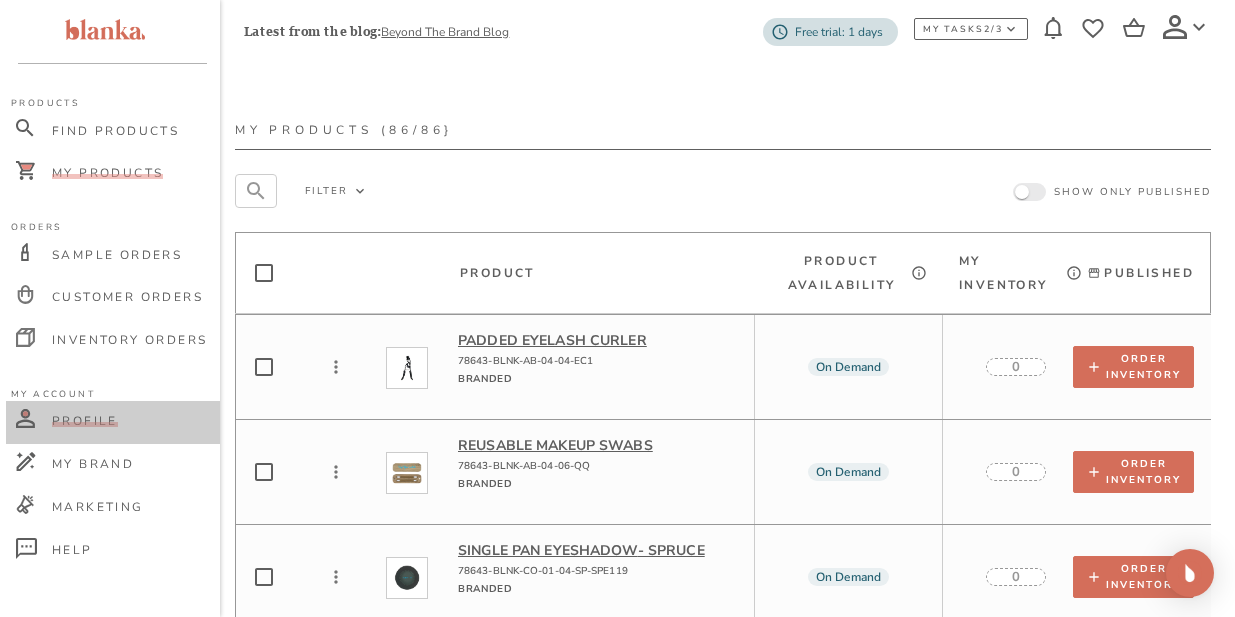 click on "Profile" at bounding box center [85, 421] 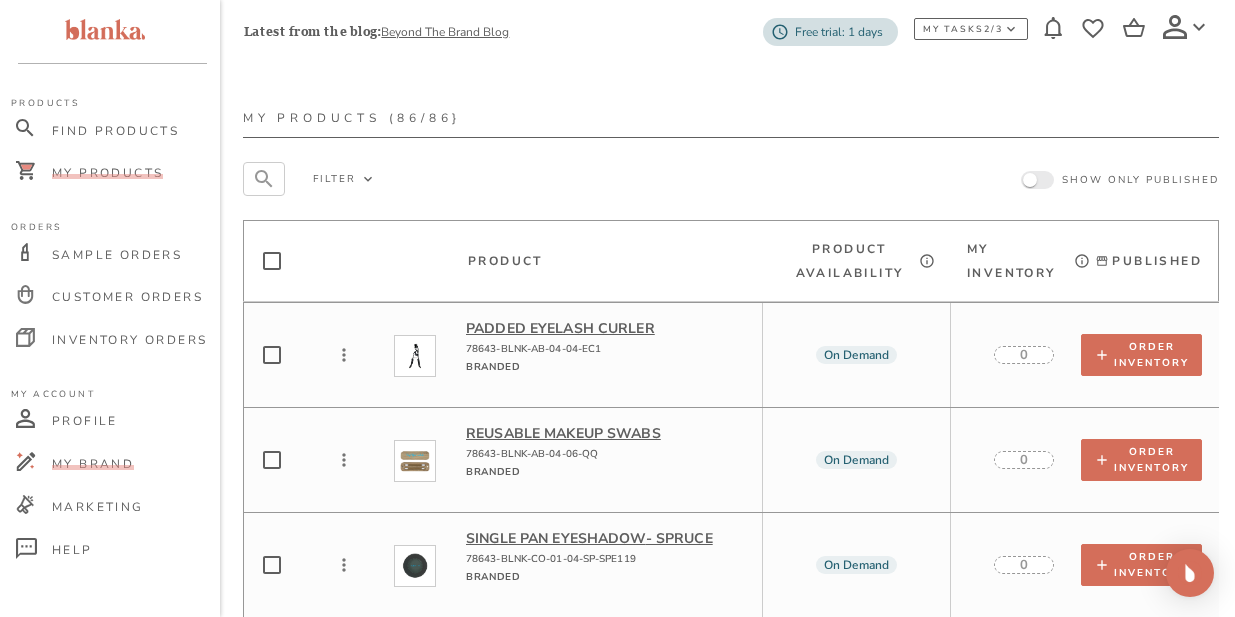scroll, scrollTop: 11, scrollLeft: 0, axis: vertical 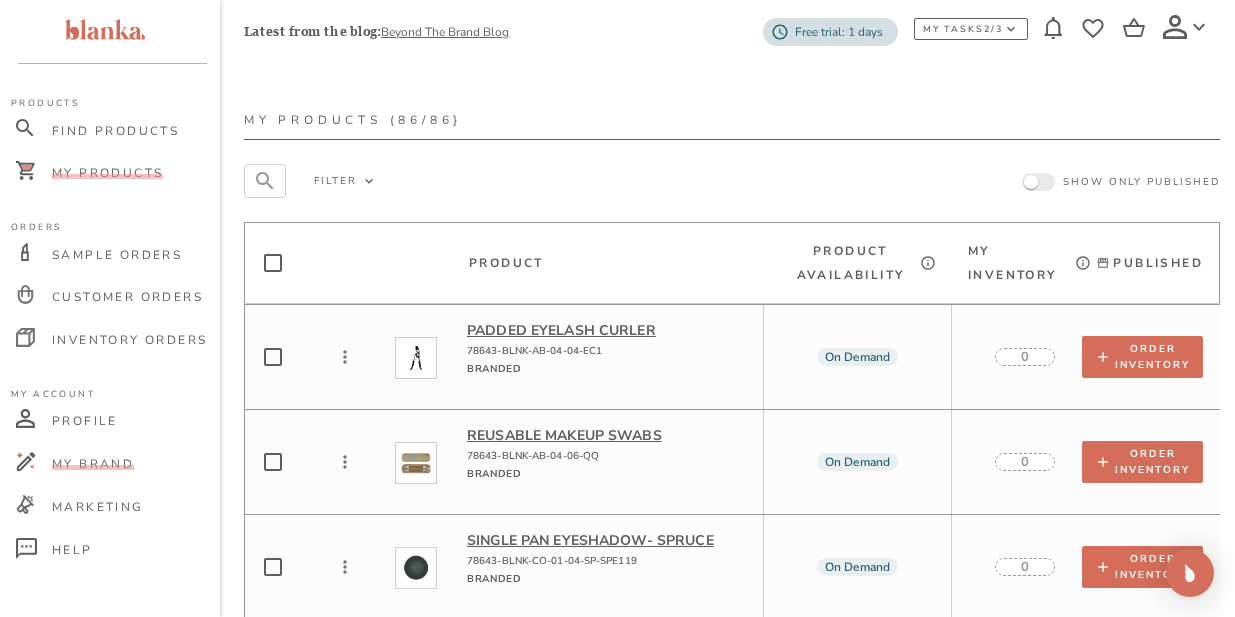 click on "My Brand" at bounding box center (93, 464) 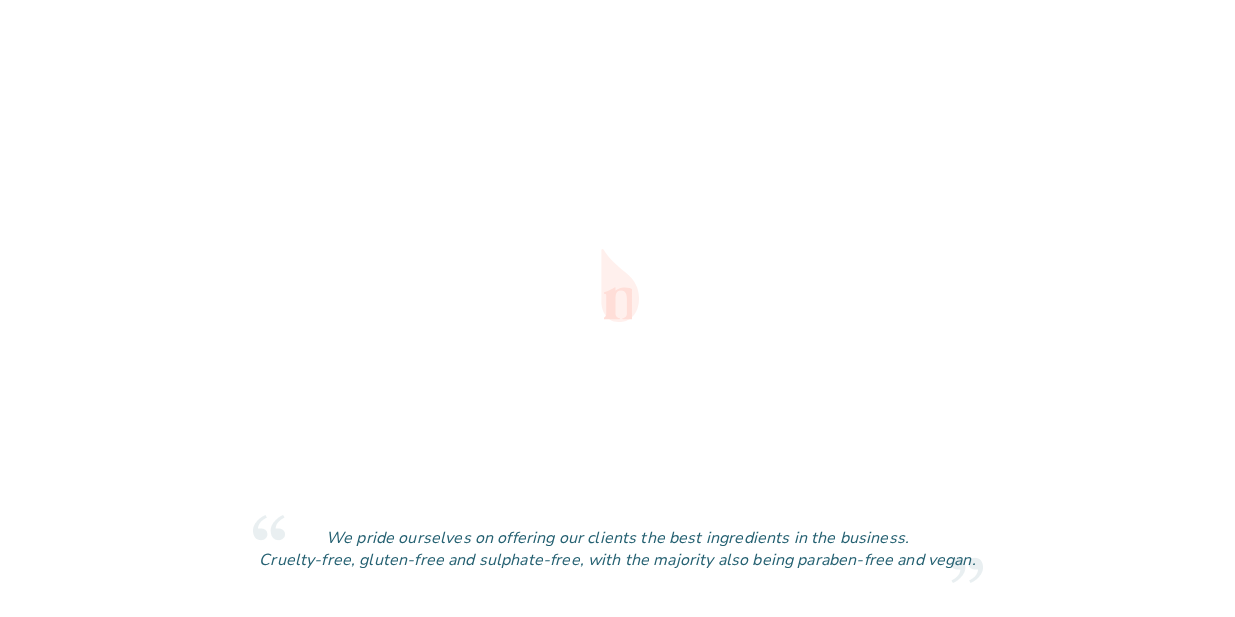 scroll, scrollTop: 0, scrollLeft: 0, axis: both 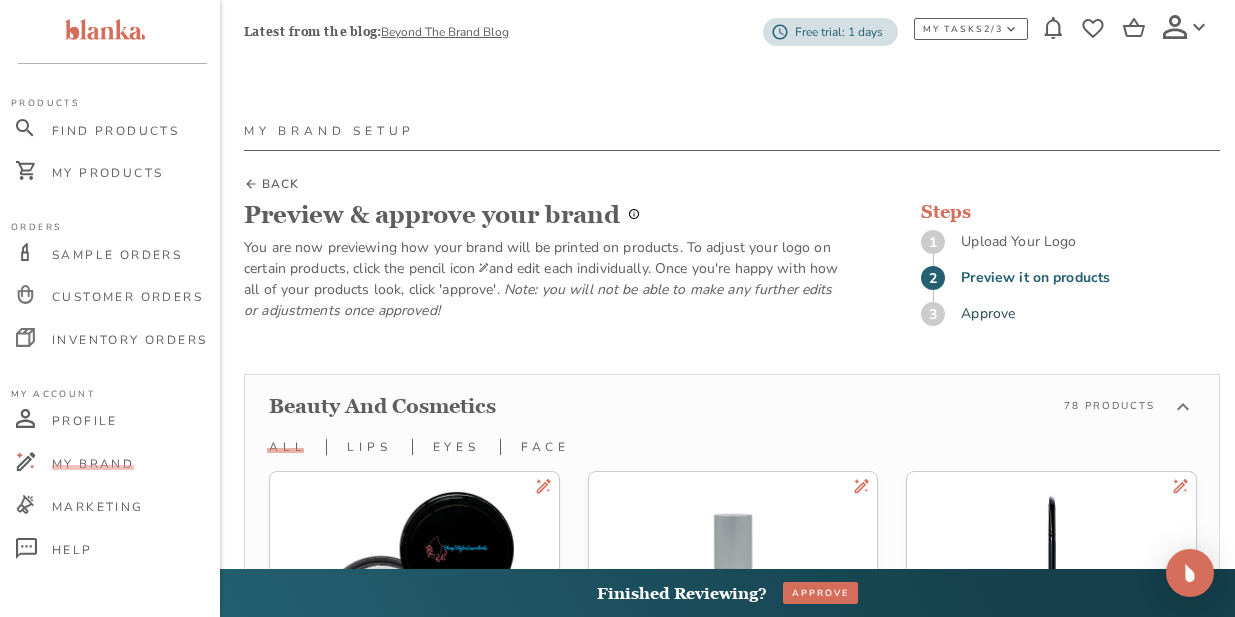 click on "BACK" at bounding box center (280, 184) 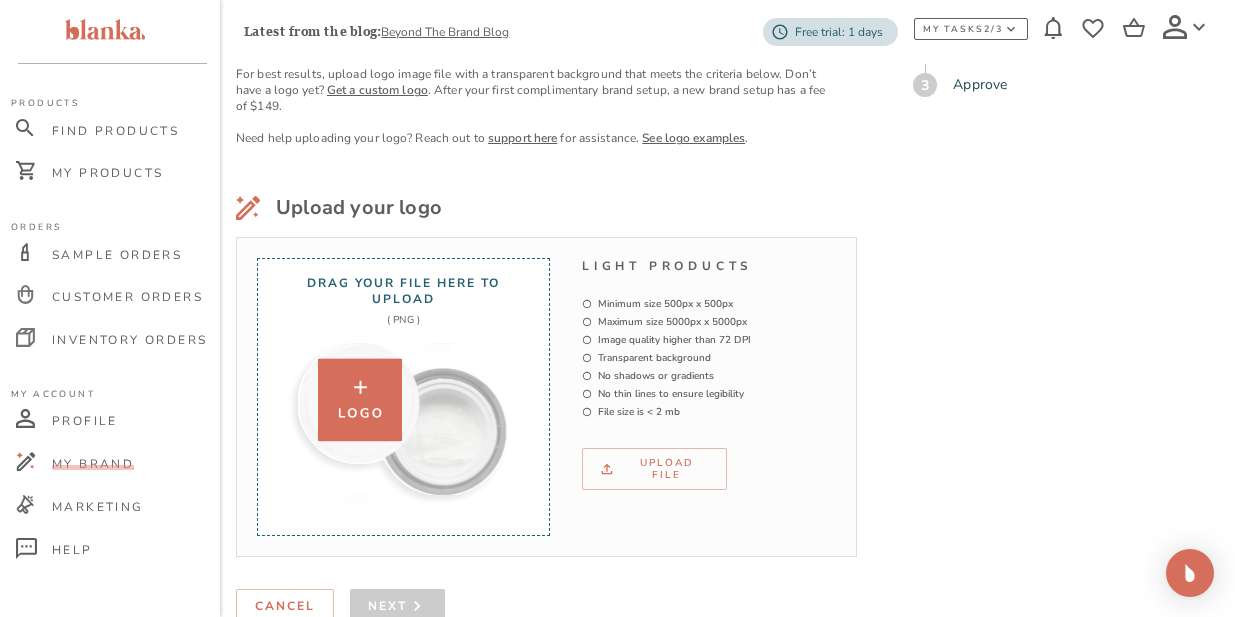 scroll, scrollTop: 0, scrollLeft: 8, axis: horizontal 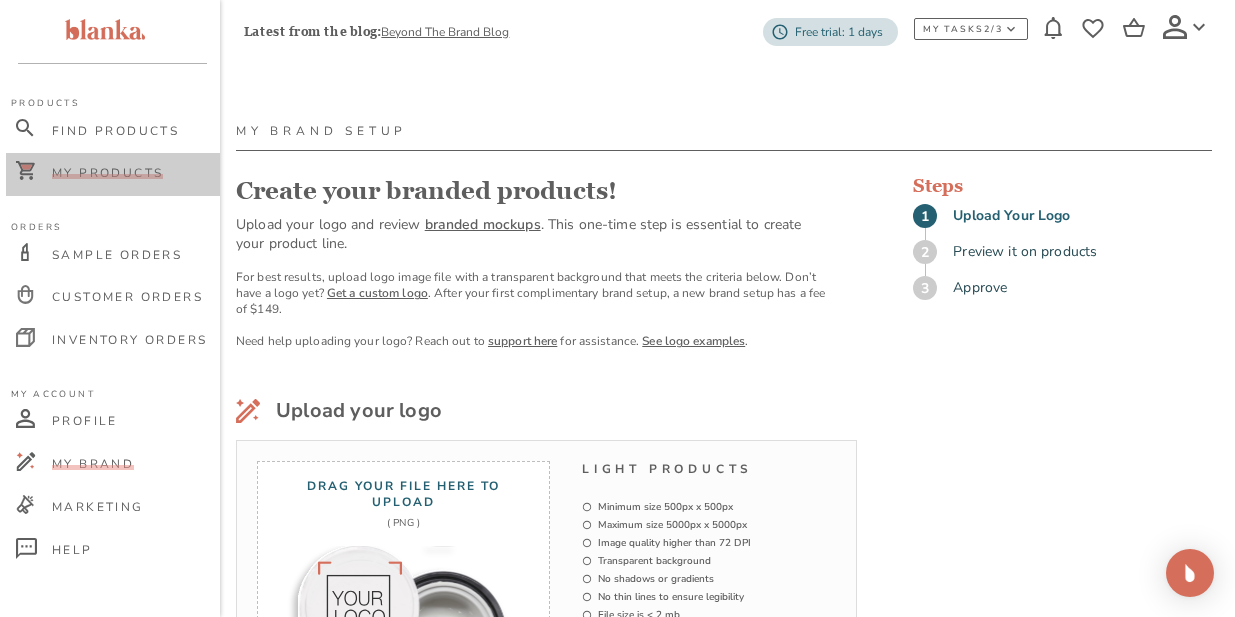 click on "My Products" at bounding box center [107, 173] 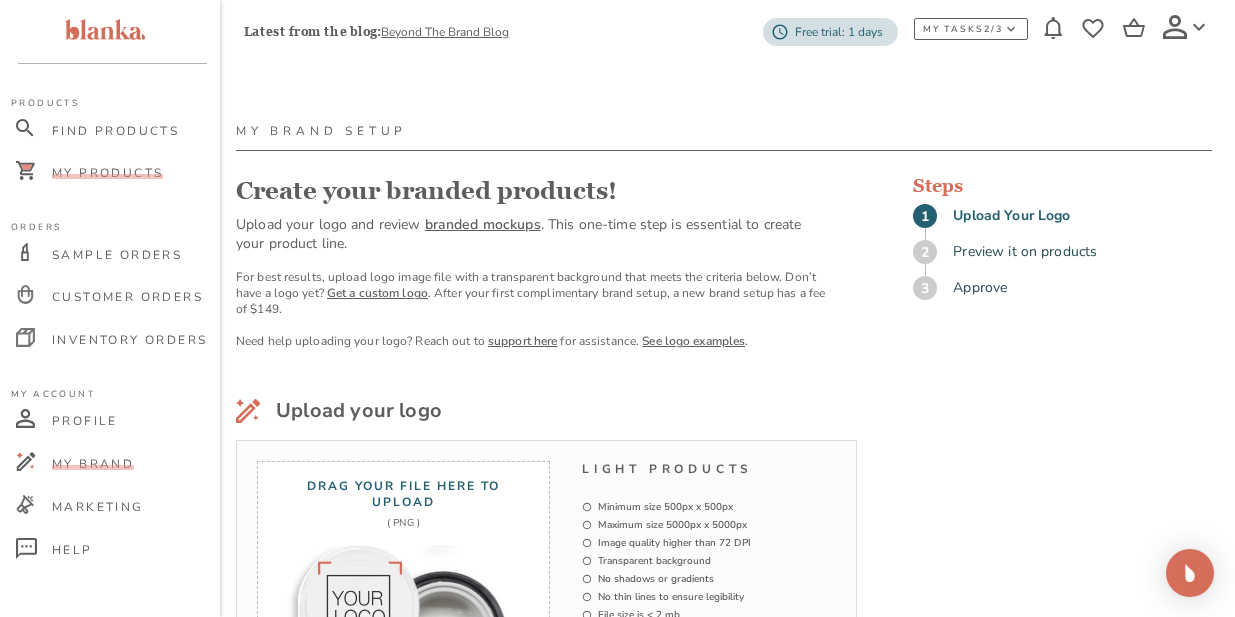 click on "My Products" at bounding box center [107, 173] 